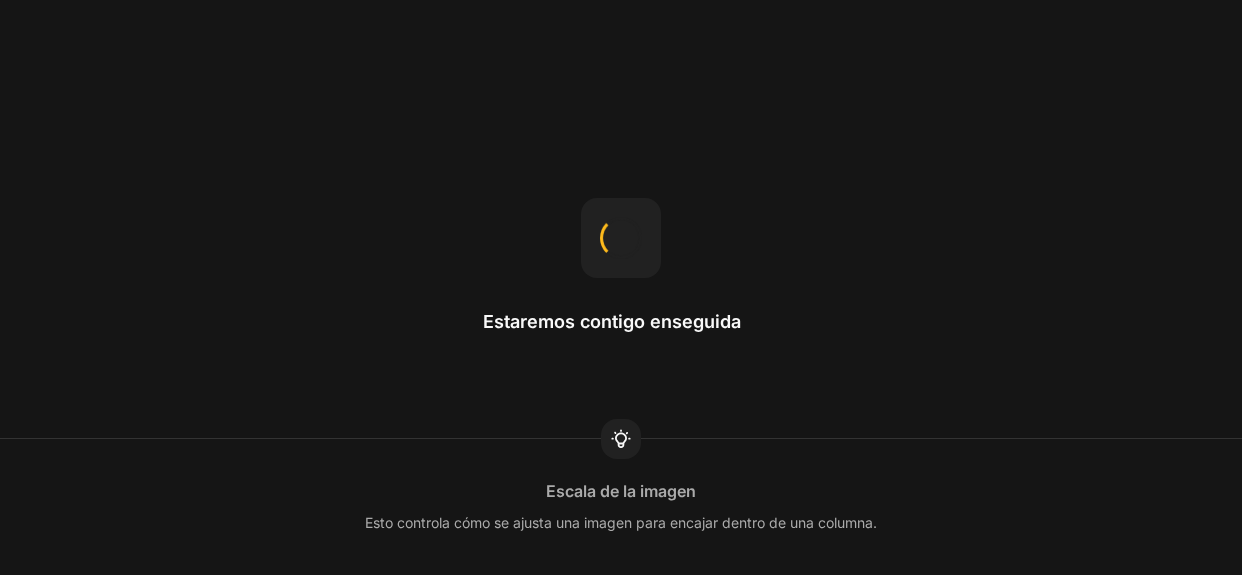 scroll, scrollTop: 0, scrollLeft: 0, axis: both 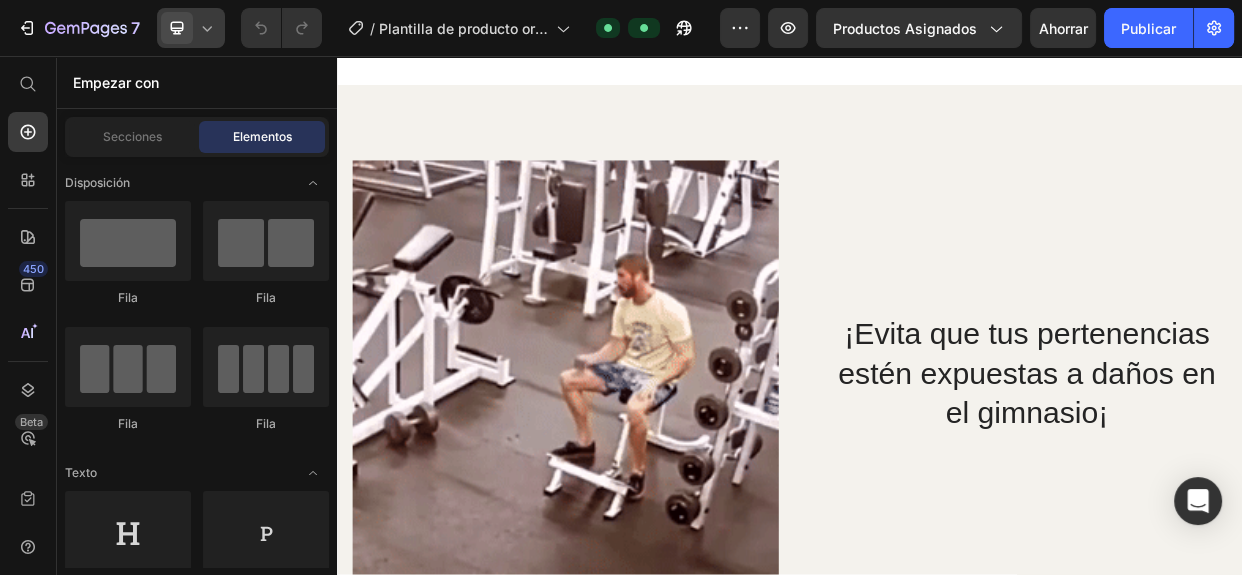 click 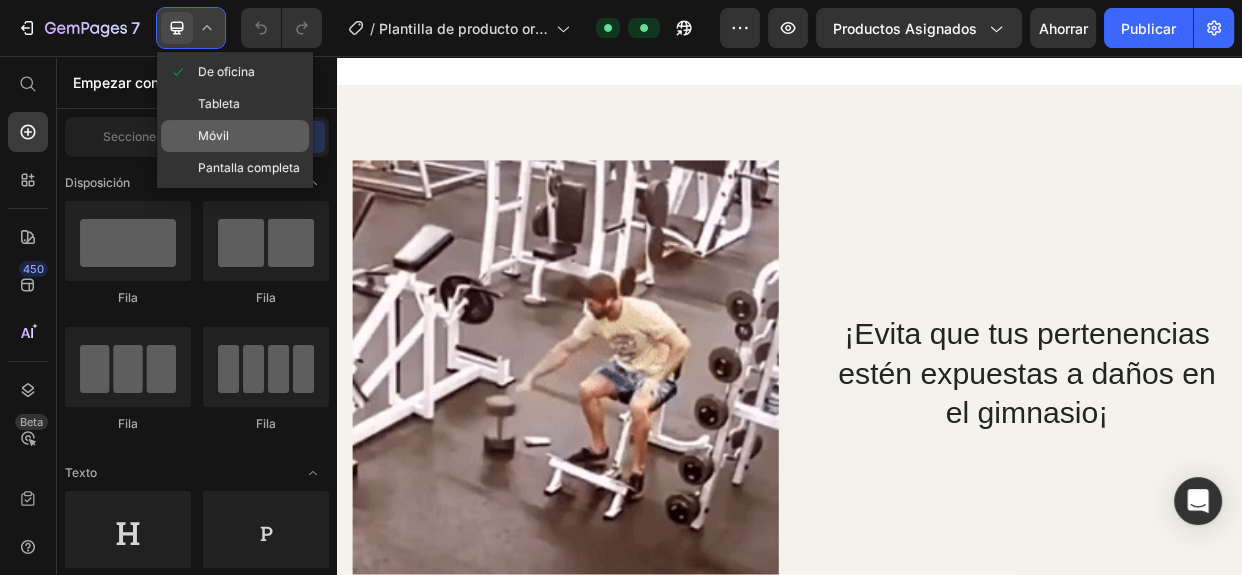 click on "Móvil" at bounding box center [213, 136] 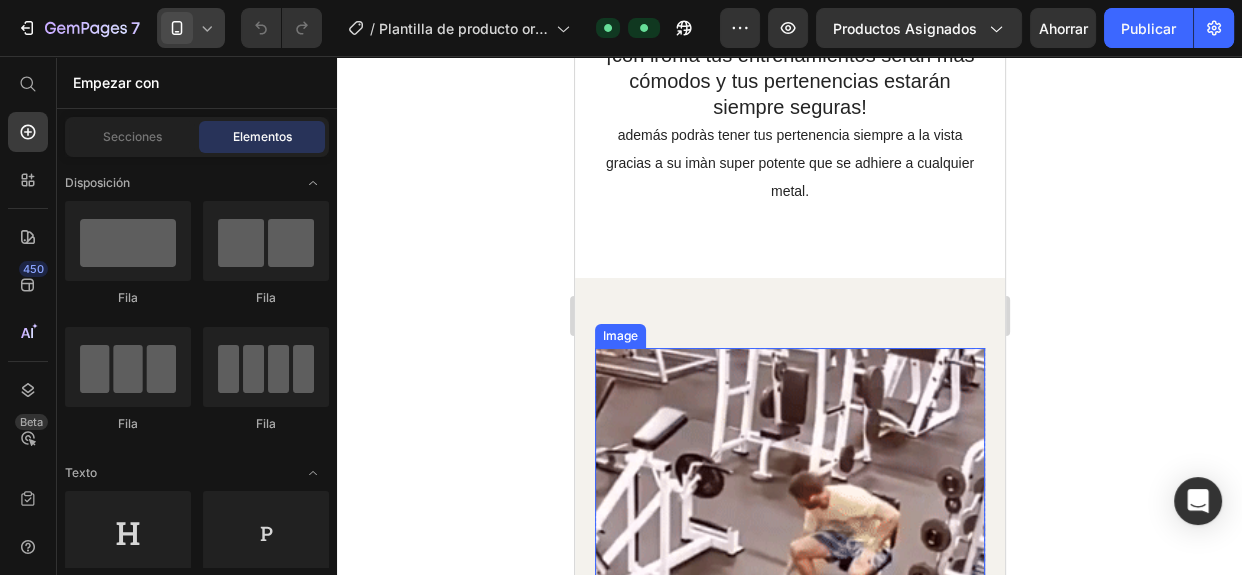 scroll, scrollTop: 2492, scrollLeft: 0, axis: vertical 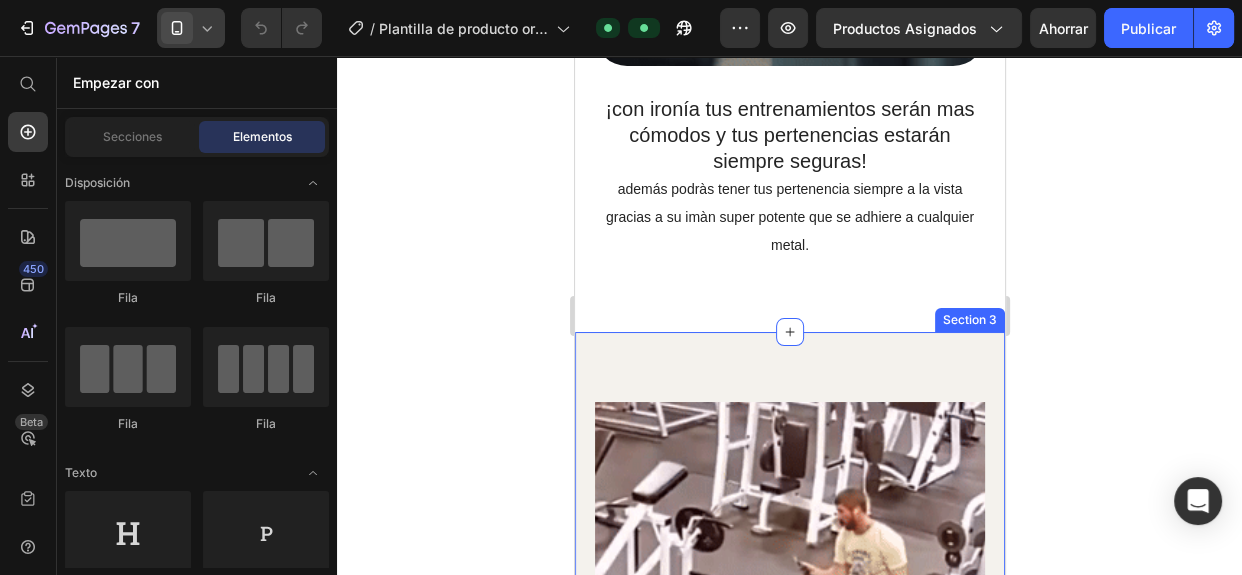 click on "¿cansado de no saber dònde poner tus cosas mientras entrenas? Heading  tener tus odjetos regados en el gimnasio, puedo hacer que los pierdas, los daños, se ensucien,y te encartes. Text Block Row Image Row ¡con ironía tus entrenamientos serán mas cómodos y tus pertenencias estarán siempre seguras! además podràs tener tus pertenencia siempre a la vista gracias a su imàn super potente que se adhiere a cualquier metal. Heading Row Image Row Section 2" at bounding box center (789, -375) 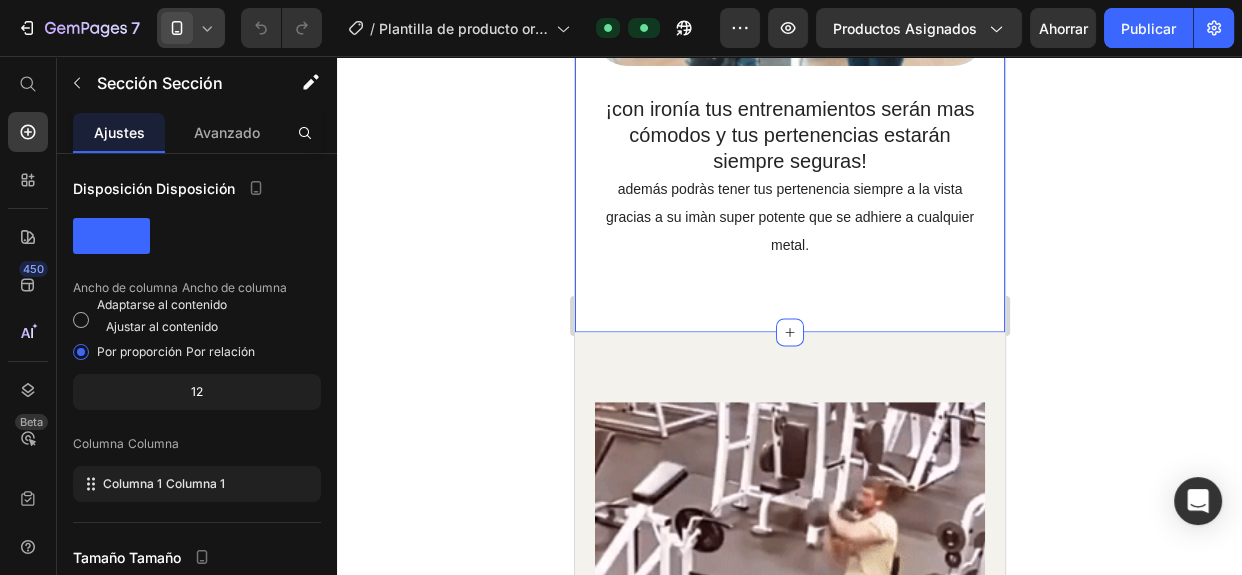 click on "¿cansado de no saber dònde poner tus cosas mientras entrenas? Heading  tener tus odjetos regados en el gimnasio, puedo hacer que los pierdas, los daños, se ensucien,y te encartes. Text Block Row Image Row ¡con ironía tus entrenamientos serán mas cómodos y tus pertenencias estarán siempre seguras! además podràs tener tus pertenencia siempre a la vista gracias a su imàn super potente que se adhiere a cualquier metal. Heading Row Image Row Section 2   You can create reusable sections Create Theme Section AI Content Write with [PERSON_NAME] What would you like to describe here? Tone and Voice Persuasive Product Mochila Magnética Show more Generate" at bounding box center (789, -375) 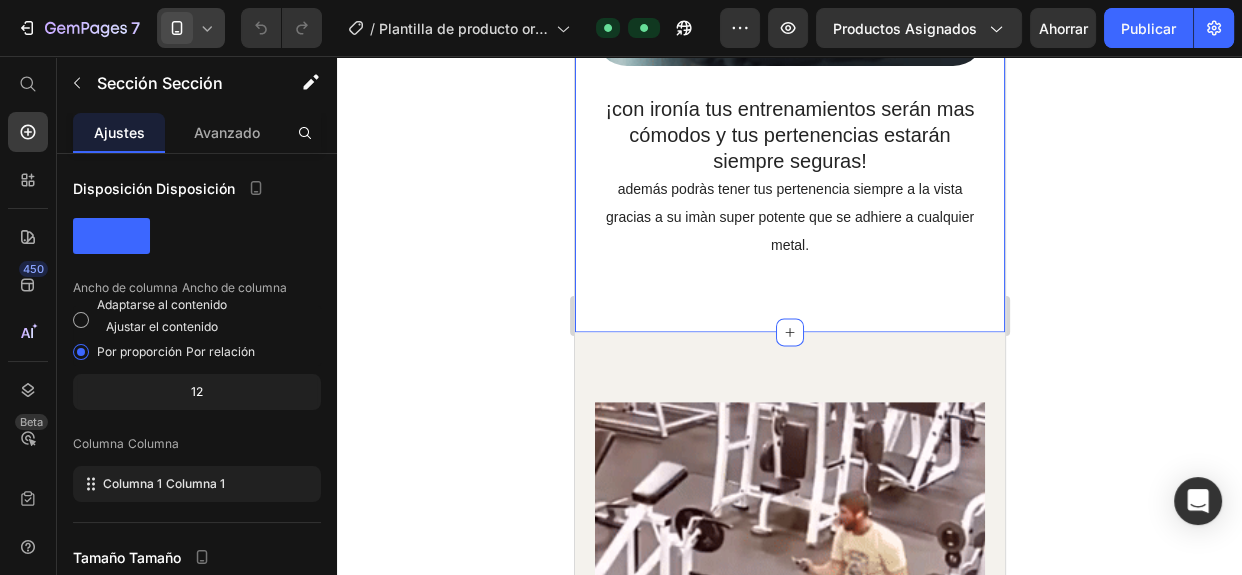 click on "¿cansado de no saber dònde poner tus cosas mientras entrenas? Heading  tener tus odjetos regados en el gimnasio, puedo hacer que los pierdas, los daños, se ensucien,y te encartes. Text Block Row Image Row ¡con ironía tus entrenamientos serán mas cómodos y tus pertenencias estarán siempre seguras! además podràs tener tus pertenencia siempre a la vista gracias a su imàn super potente que se adhiere a cualquier metal. Heading Row Image Row Section 2   You can create reusable sections Create Theme Section AI Content Write with [PERSON_NAME] What would you like to describe here? Tone and Voice Persuasive Product Mochila Magnética Show more Generate" at bounding box center (789, -375) 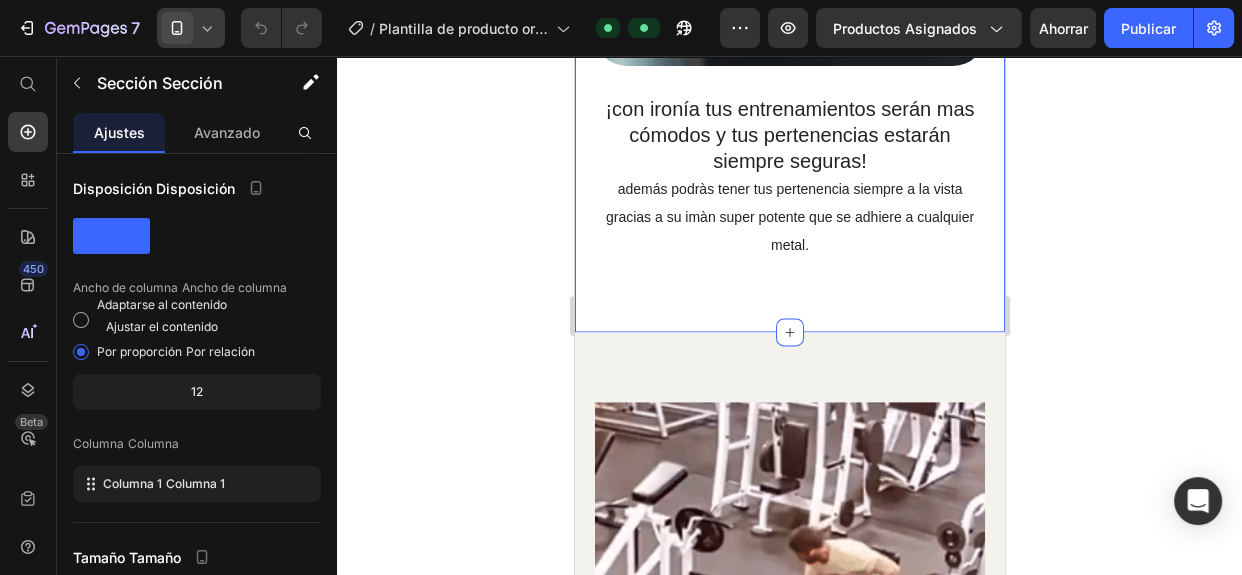 click on "¿cansado de no saber dònde poner tus cosas mientras entrenas? Heading  tener tus odjetos regados en el gimnasio, puedo hacer que los pierdas, los daños, se ensucien,y te encartes. Text Block Row Image Row ¡con ironía tus entrenamientos serán mas cómodos y tus pertenencias estarán siempre seguras! además podràs tener tus pertenencia siempre a la vista gracias a su imàn super potente que se adhiere a cualquier metal. Heading Row Image Row Section 2   You can create reusable sections Create Theme Section AI Content Write with [PERSON_NAME] What would you like to describe here? Tone and Voice Persuasive Product Mochila Magnética Show more Generate" at bounding box center (789, -375) 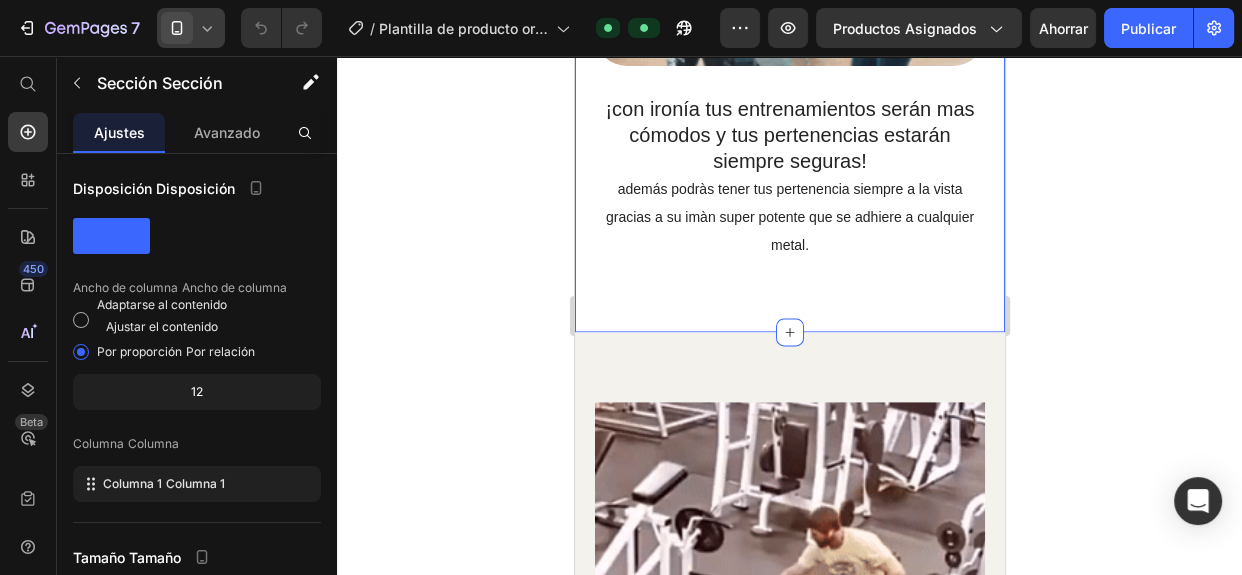 drag, startPoint x: 769, startPoint y: 260, endPoint x: 693, endPoint y: 253, distance: 76.321686 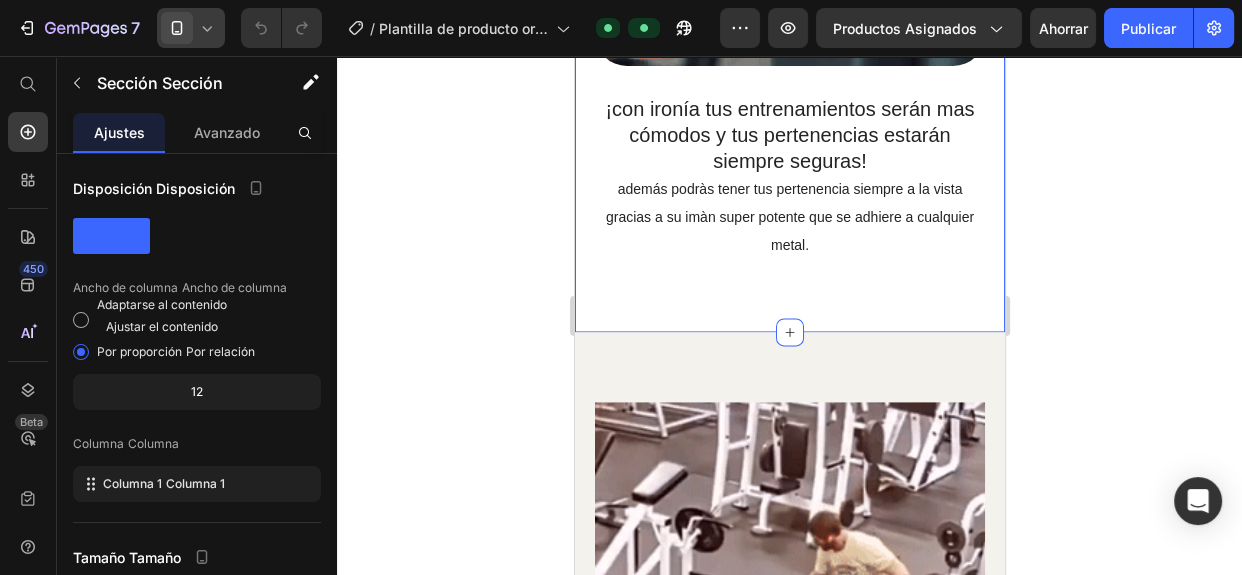 click on "¿cansado de no saber dònde poner tus cosas mientras entrenas? Heading  tener tus odjetos regados en el gimnasio, puedo hacer que los pierdas, los daños, se ensucien,y te encartes. Text Block Row Image Row ¡con ironía tus entrenamientos serán mas cómodos y tus pertenencias estarán siempre seguras! además podràs tener tus pertenencia siempre a la vista gracias a su imàn super potente que se adhiere a cualquier metal. Heading Row Image Row Section 2   You can create reusable sections Create Theme Section AI Content Write with [PERSON_NAME] What would you like to describe here? Tone and Voice Persuasive Product Mochila Magnética Show more Generate" at bounding box center (789, -375) 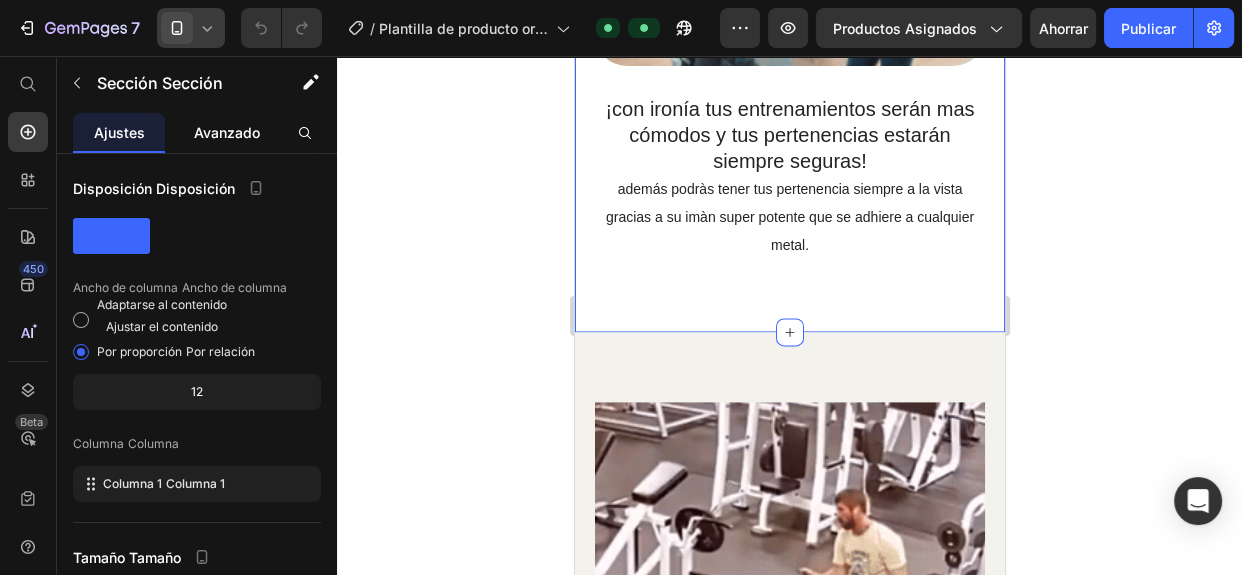 click on "Avanzado" at bounding box center (227, 132) 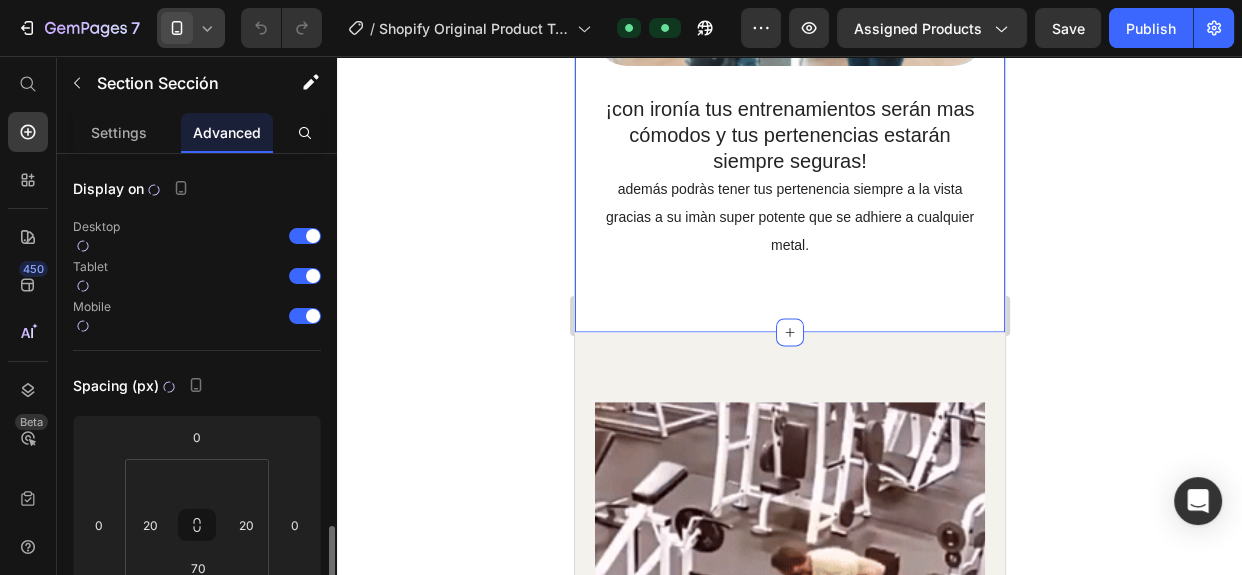 scroll, scrollTop: 272, scrollLeft: 0, axis: vertical 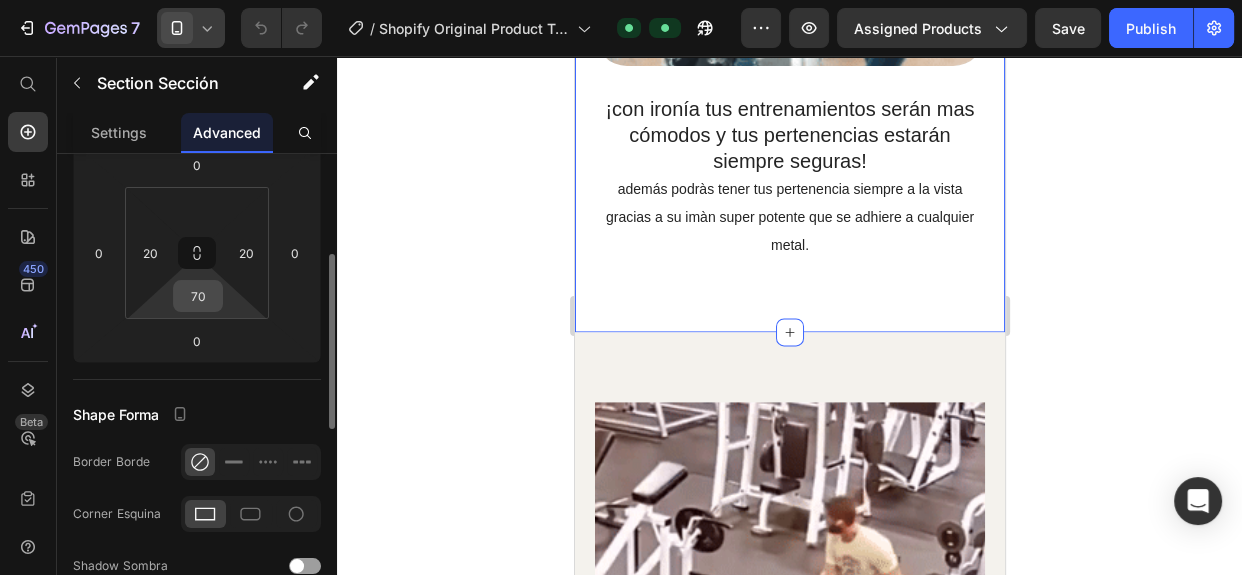 click on "70" at bounding box center (198, 296) 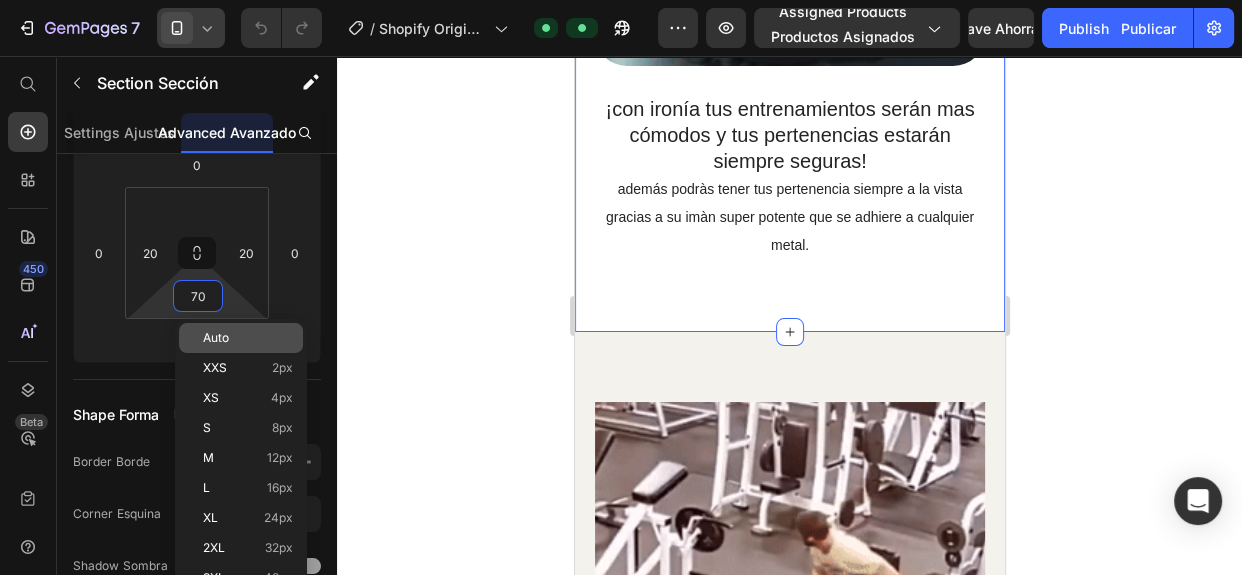 click on "Auto" at bounding box center [248, 338] 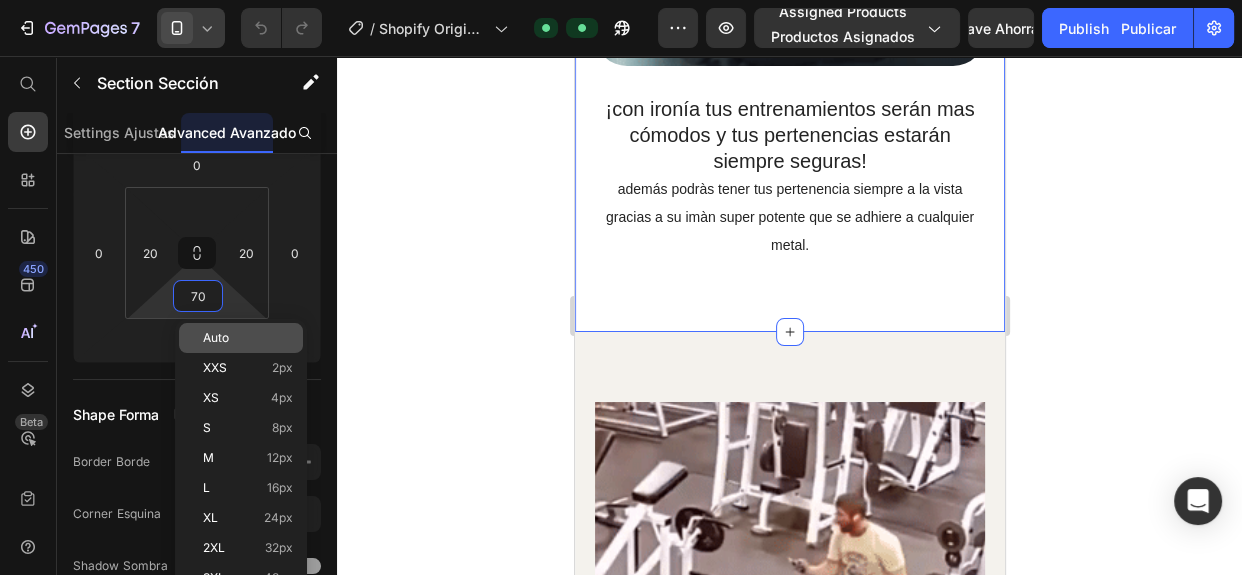 type 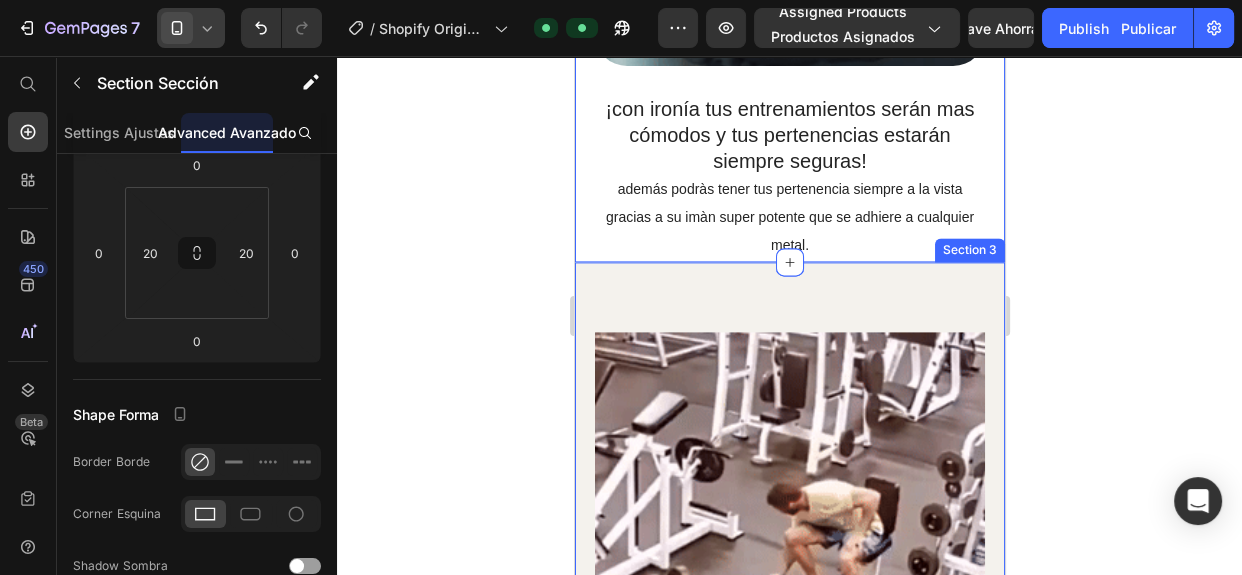 click 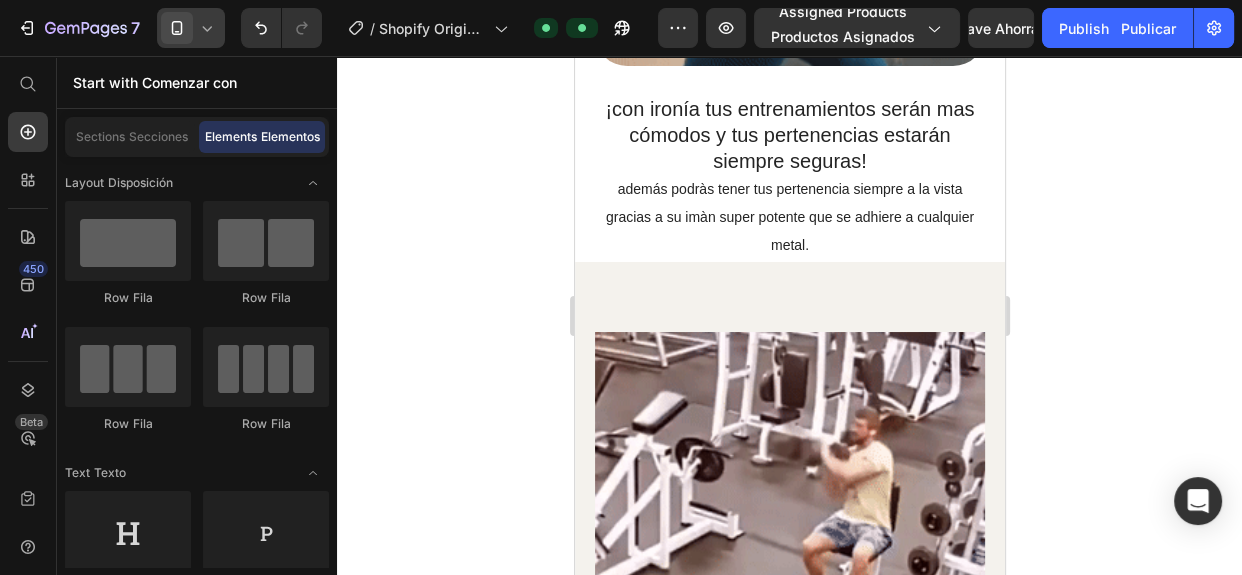 click 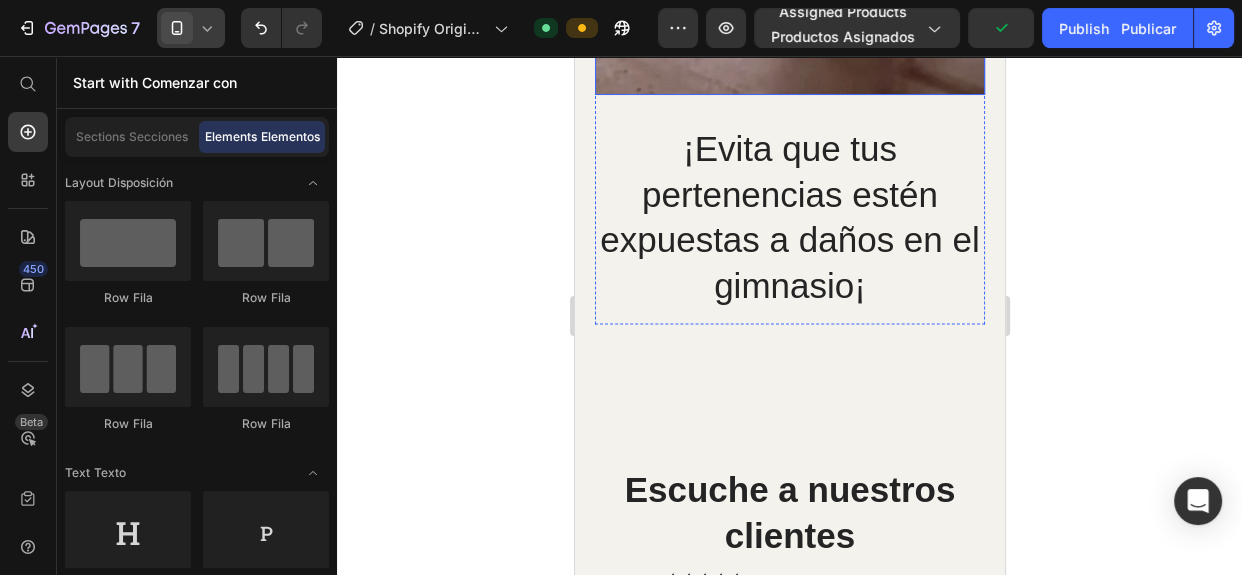 scroll, scrollTop: 3129, scrollLeft: 0, axis: vertical 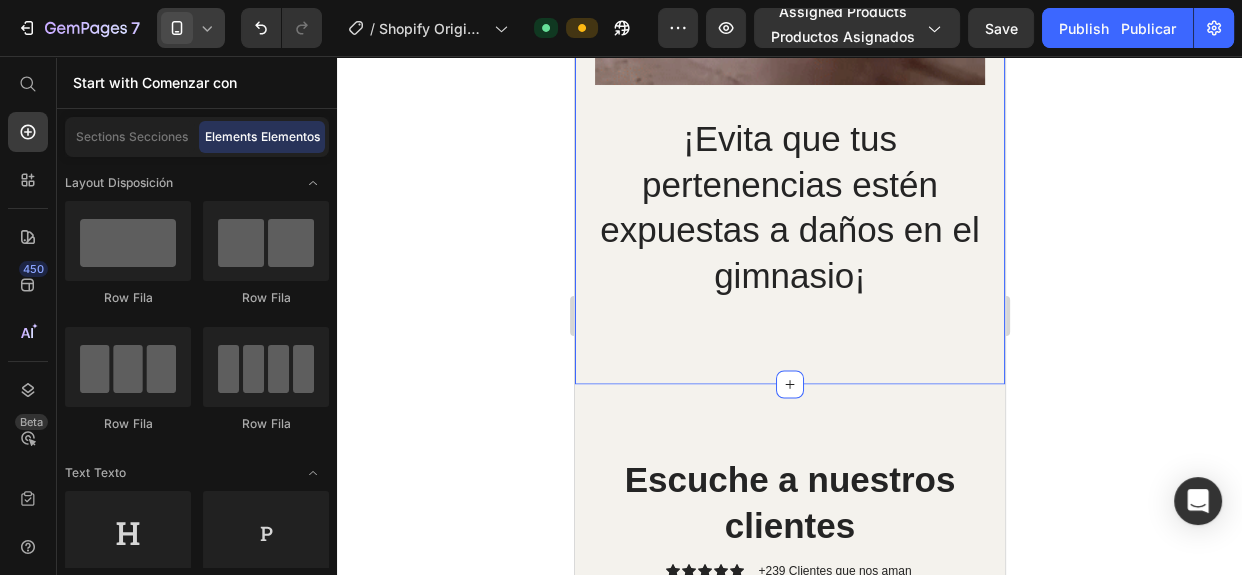 click on "¡Evita que tus pertenencias estén expuestas a daños en el gimnasio¡" at bounding box center (789, 207) 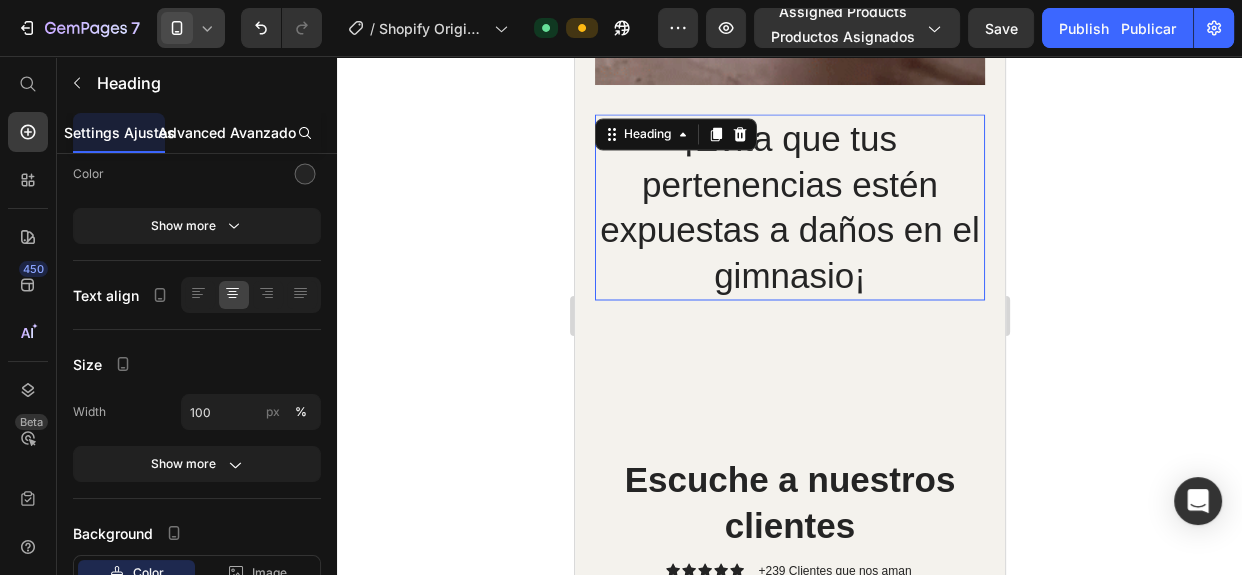 scroll, scrollTop: 0, scrollLeft: 0, axis: both 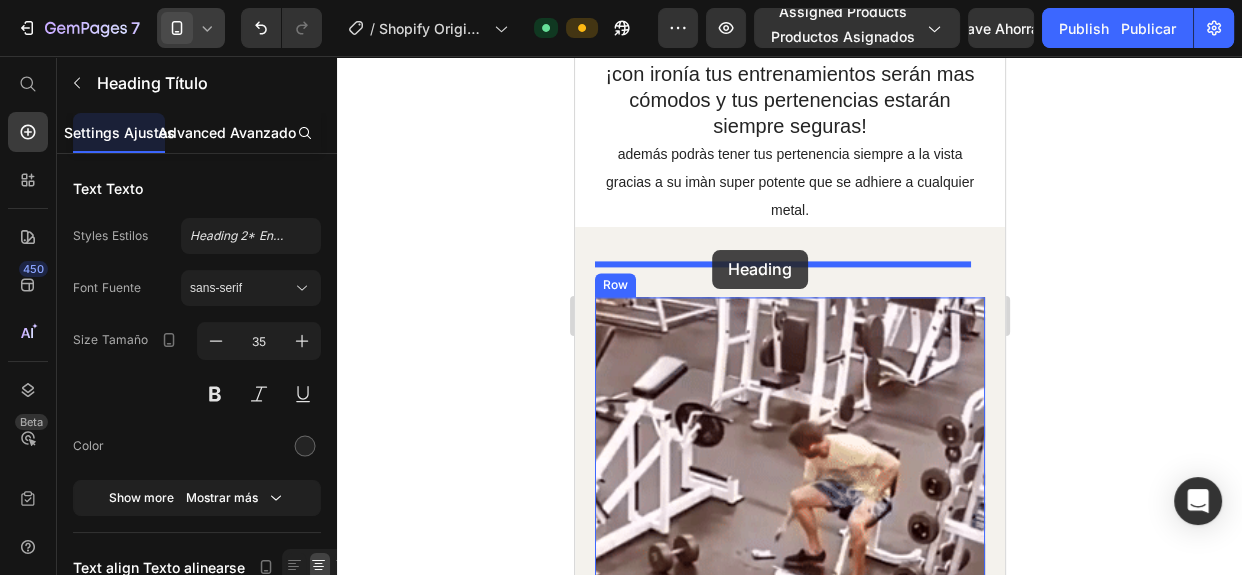 drag, startPoint x: 629, startPoint y: 88, endPoint x: 715, endPoint y: 247, distance: 180.7678 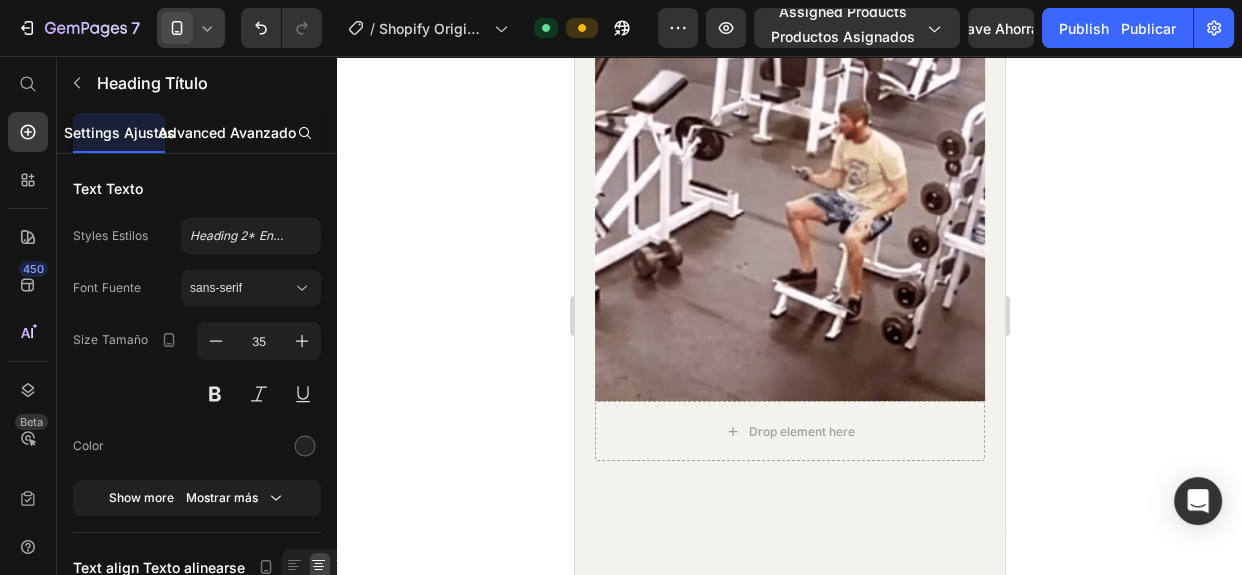 scroll, scrollTop: 3072, scrollLeft: 0, axis: vertical 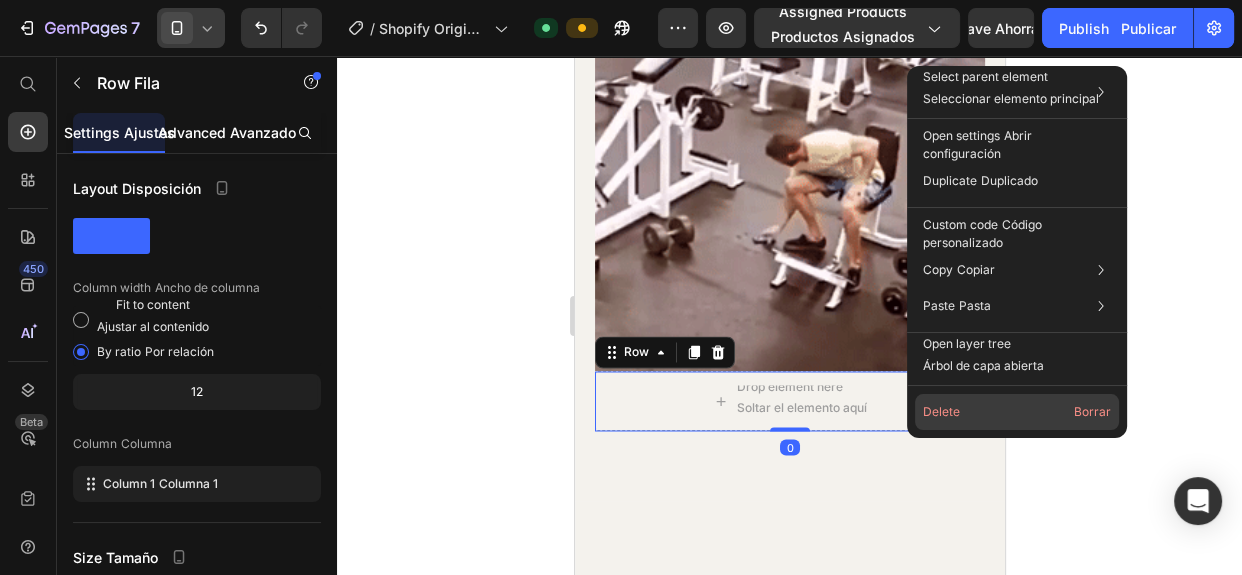 click on "[PERSON_NAME]" 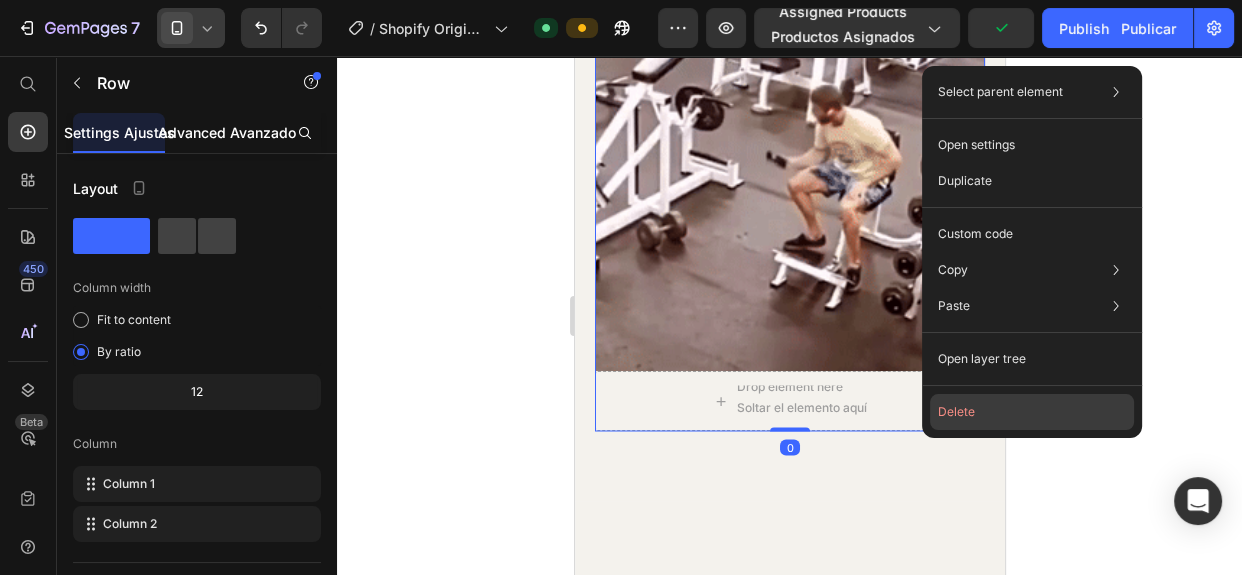 click on "Delete" 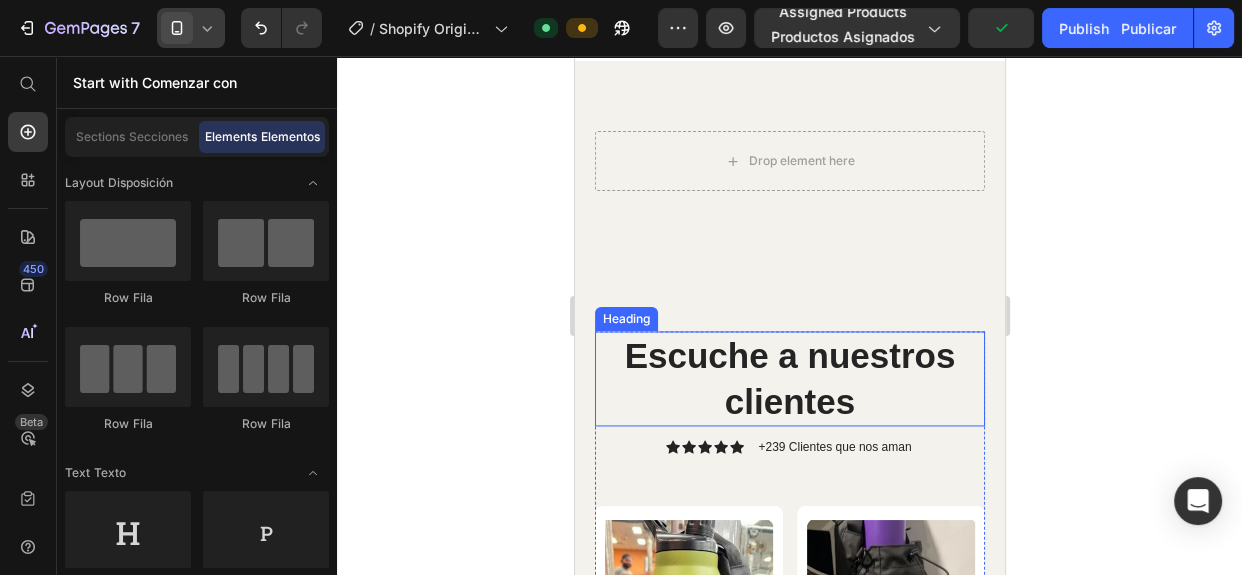 scroll, scrollTop: 2618, scrollLeft: 0, axis: vertical 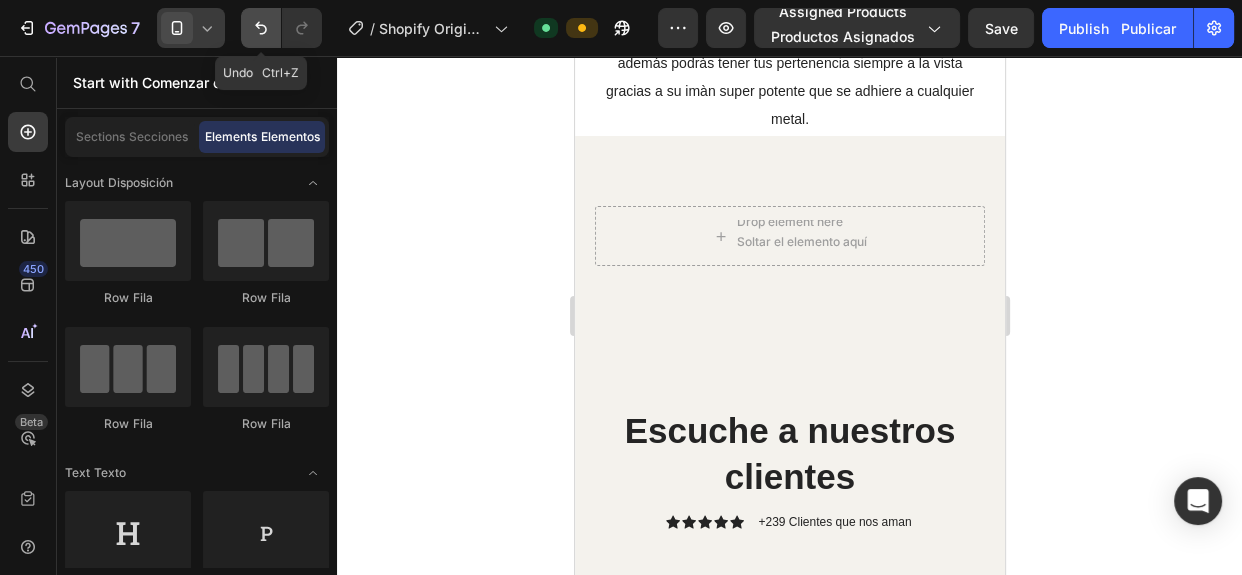 click 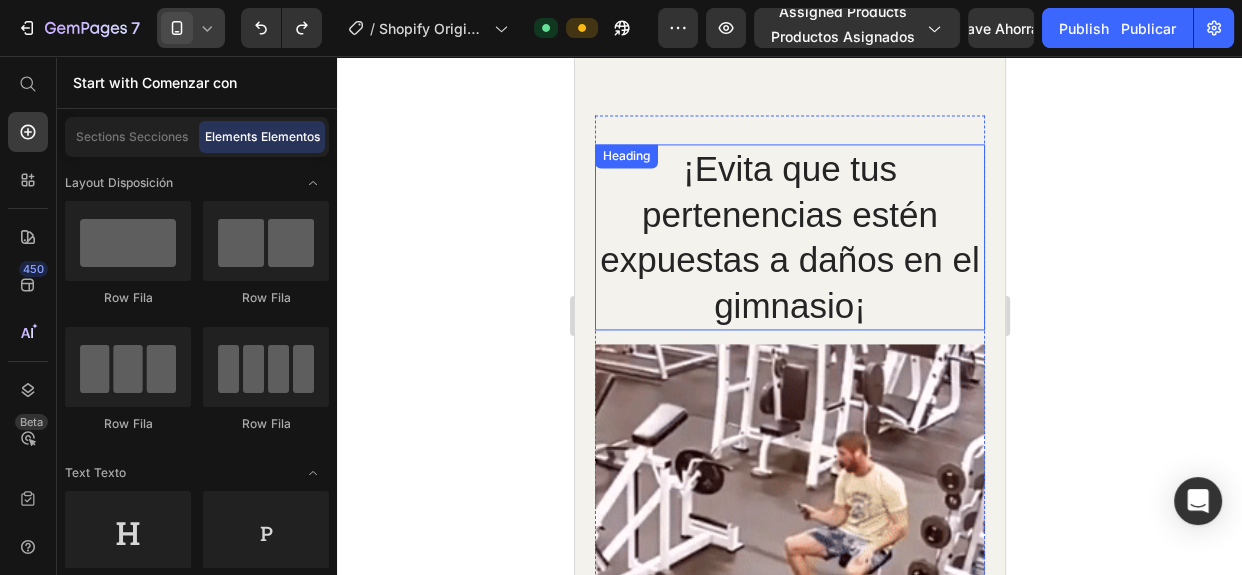 scroll, scrollTop: 2618, scrollLeft: 0, axis: vertical 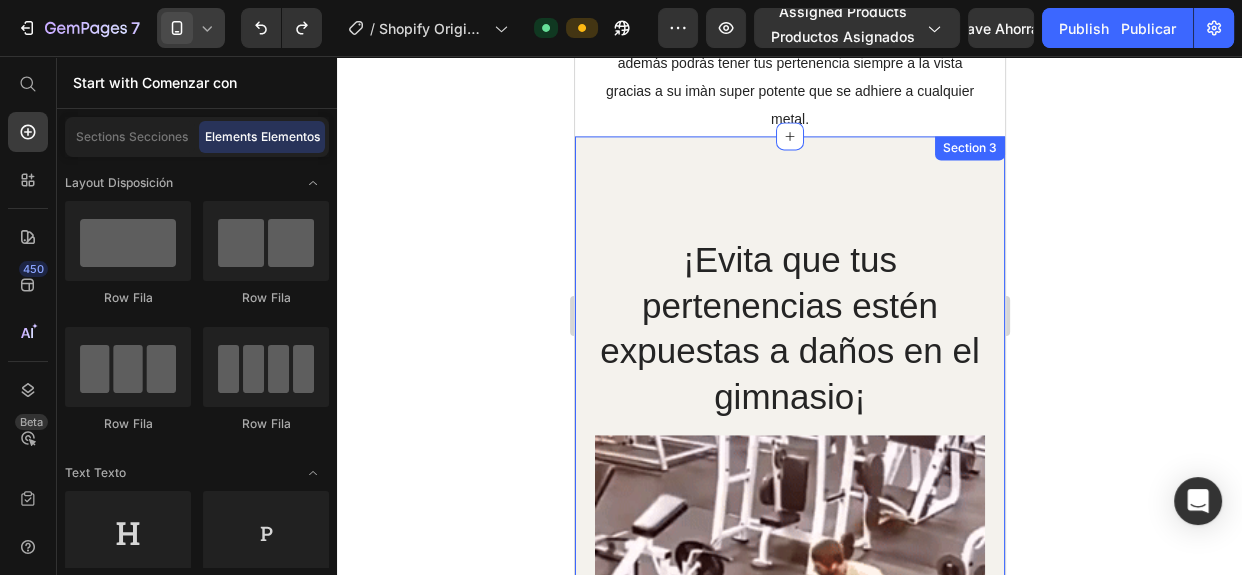 click on "¡Evita que tus pertenencias estén expuestas a daños en el gimnasio¡ Heading Image
Drop element here Soltar el elemento aquí Row Section 3" at bounding box center [789, 545] 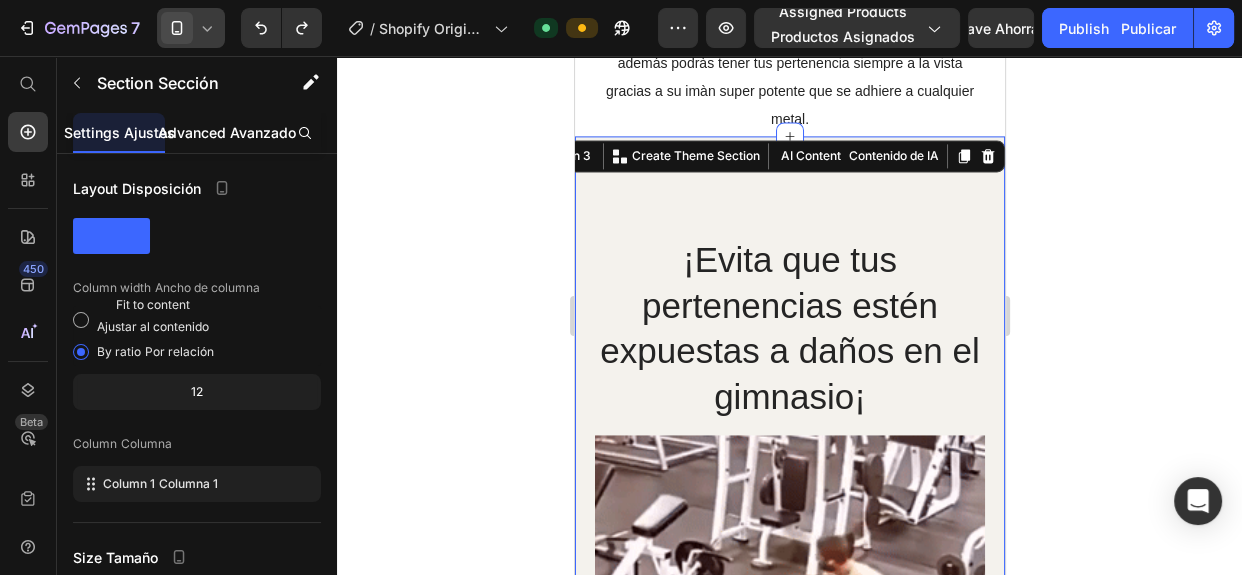 click on "Advanced Avanzado" at bounding box center (227, 132) 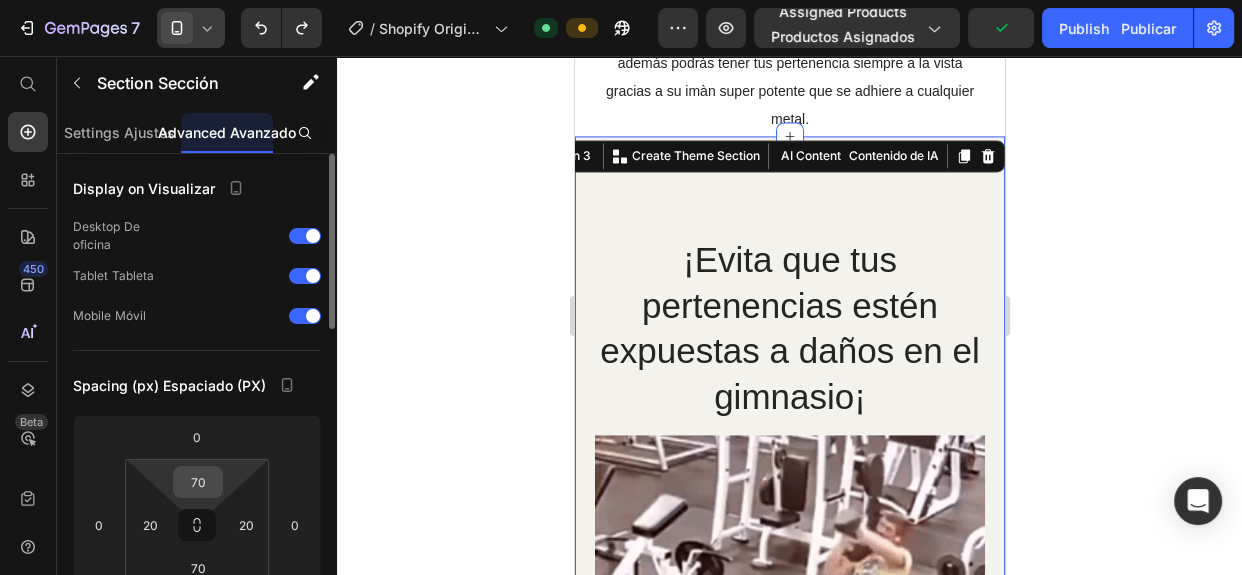 click on "70" at bounding box center (198, 482) 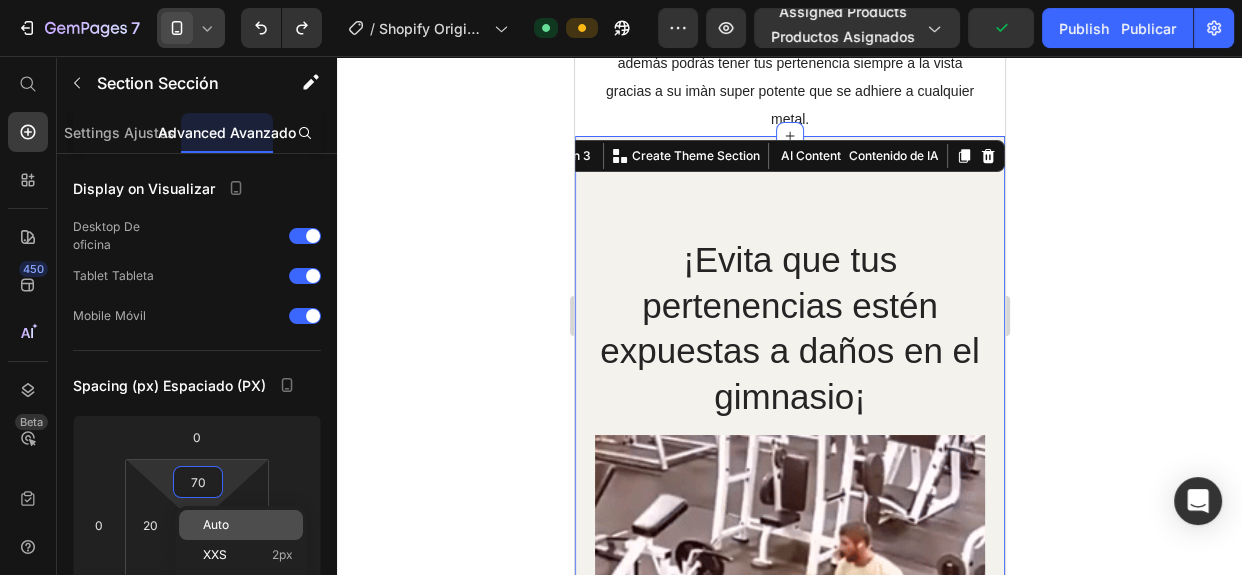 click on "Auto" at bounding box center [216, 525] 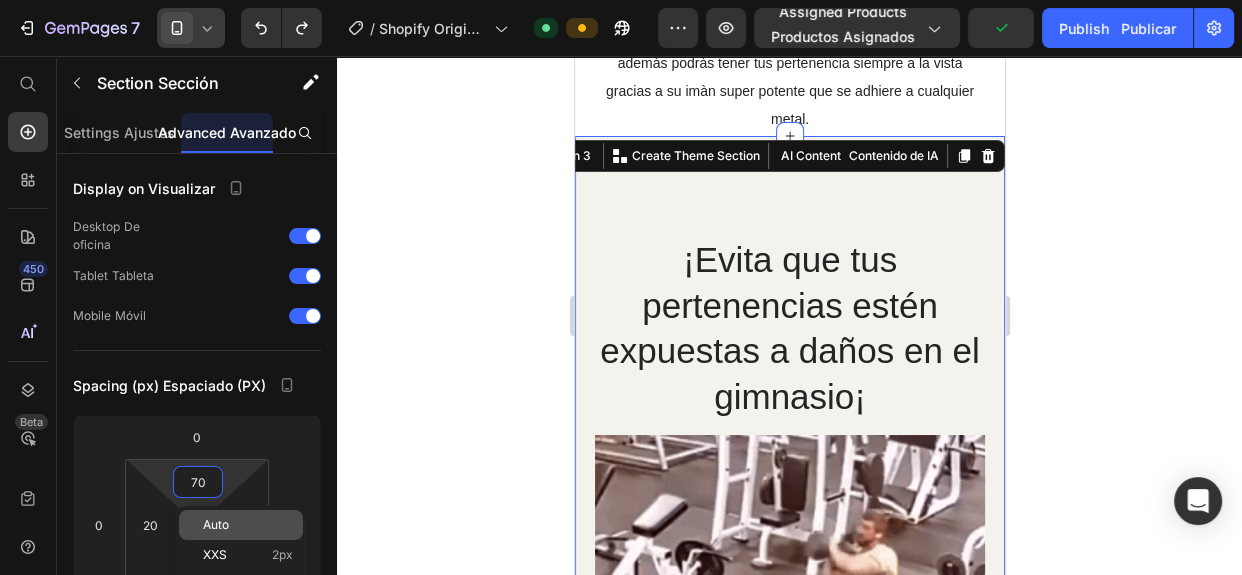 type 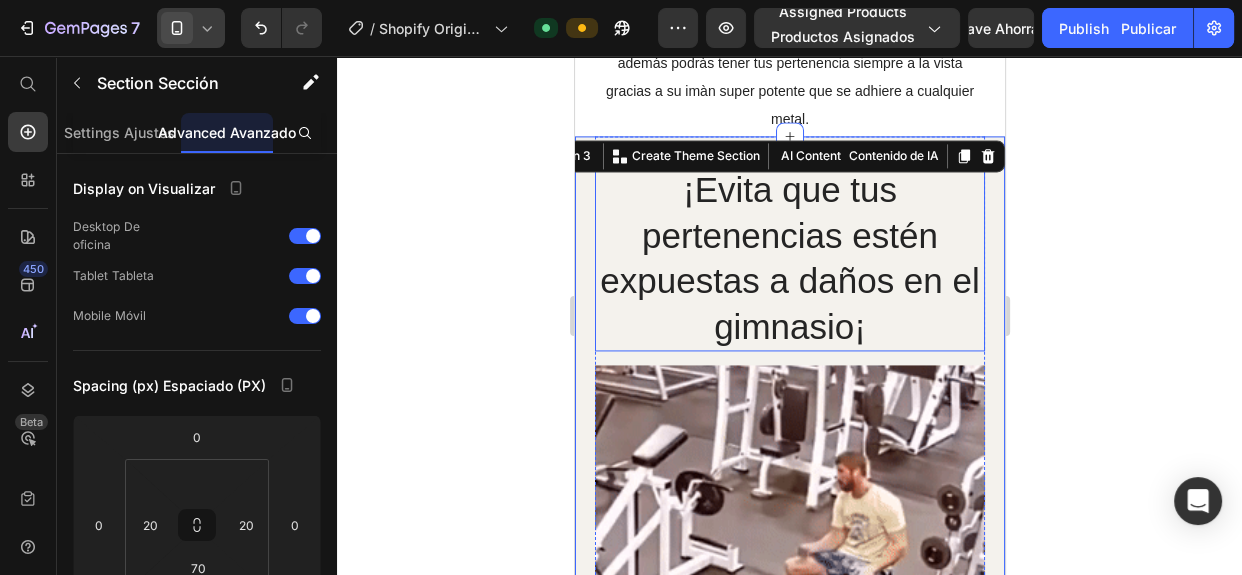 click 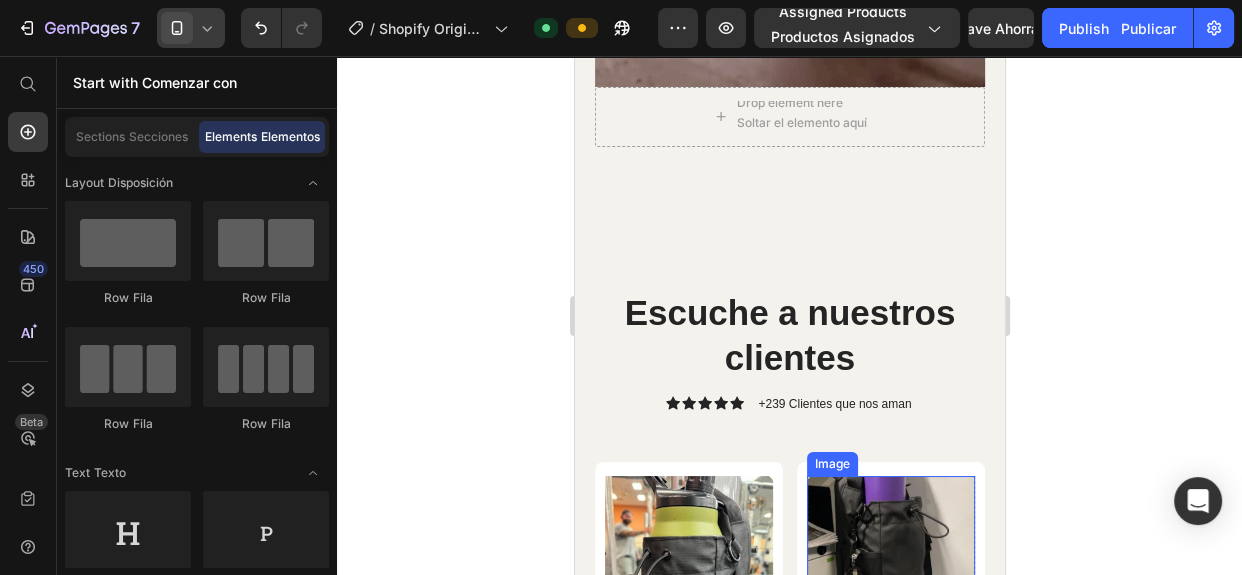 scroll, scrollTop: 3618, scrollLeft: 0, axis: vertical 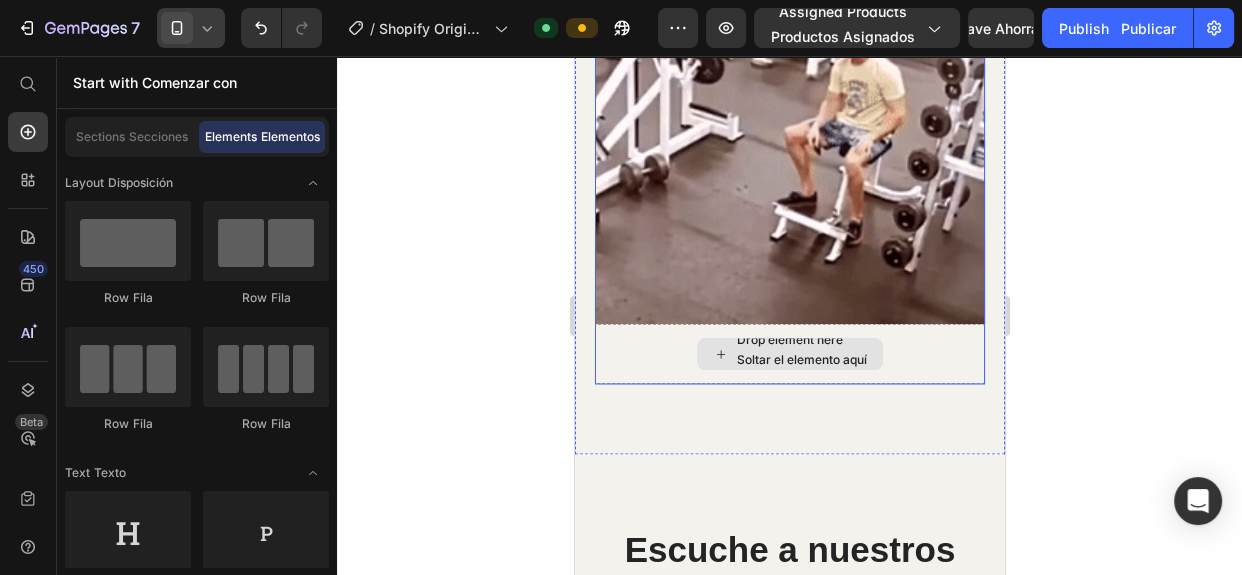 click on "¡Evita que tus pertenencias estén expuestas a daños en el gimnasio¡ Heading Image
Drop element here Soltar el elemento aquí Row Section 3" at bounding box center (789, 79) 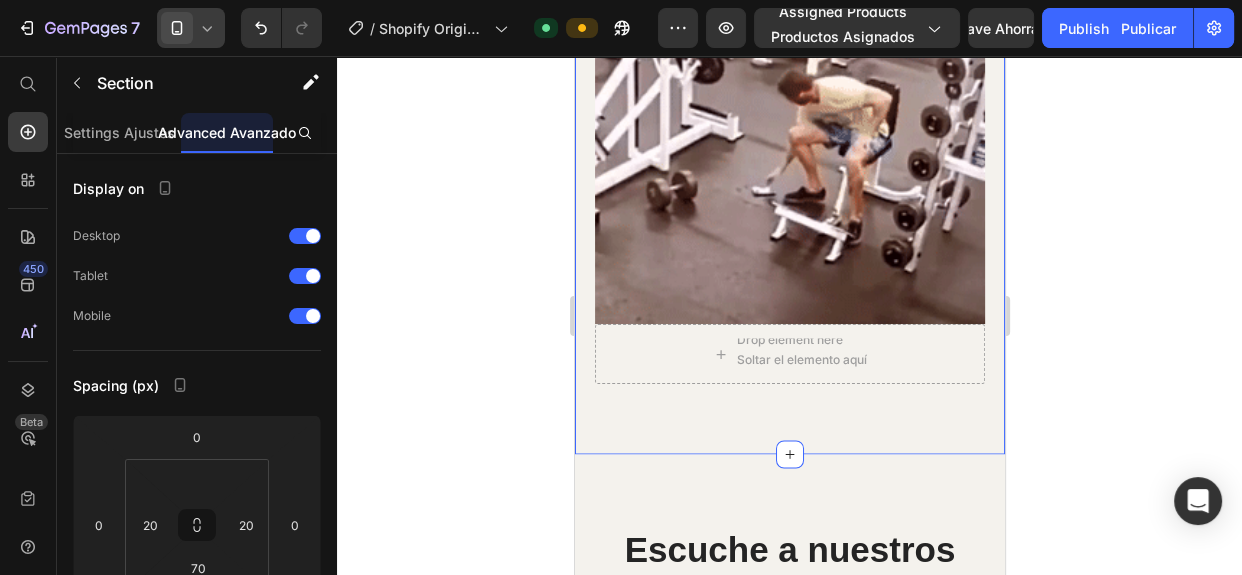 scroll, scrollTop: 2981, scrollLeft: 0, axis: vertical 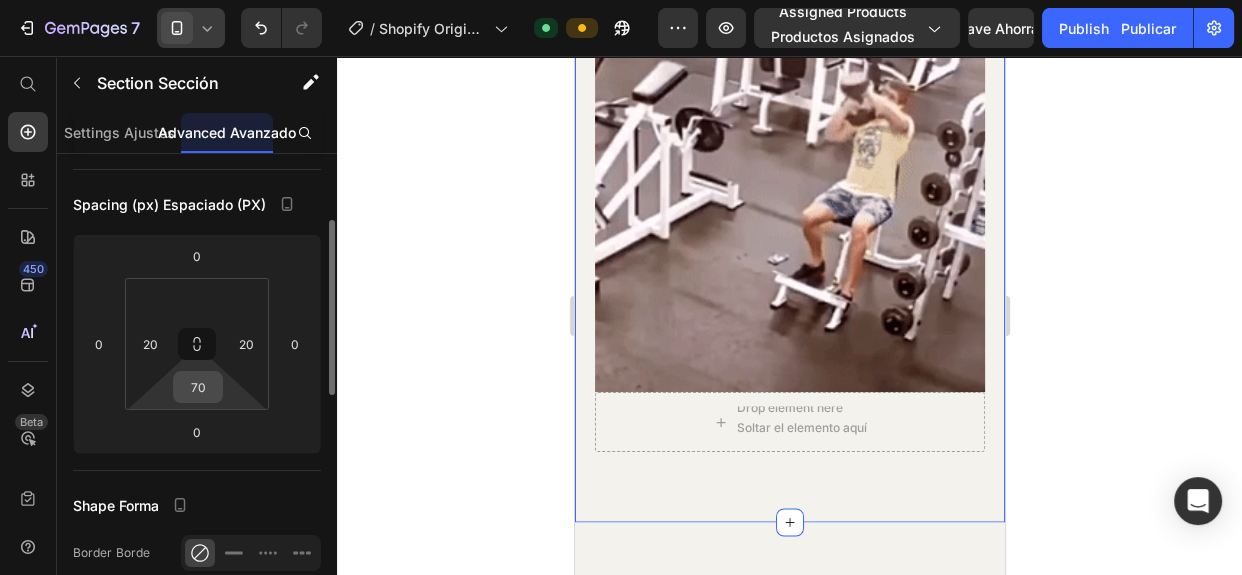 click on "70" at bounding box center [198, 387] 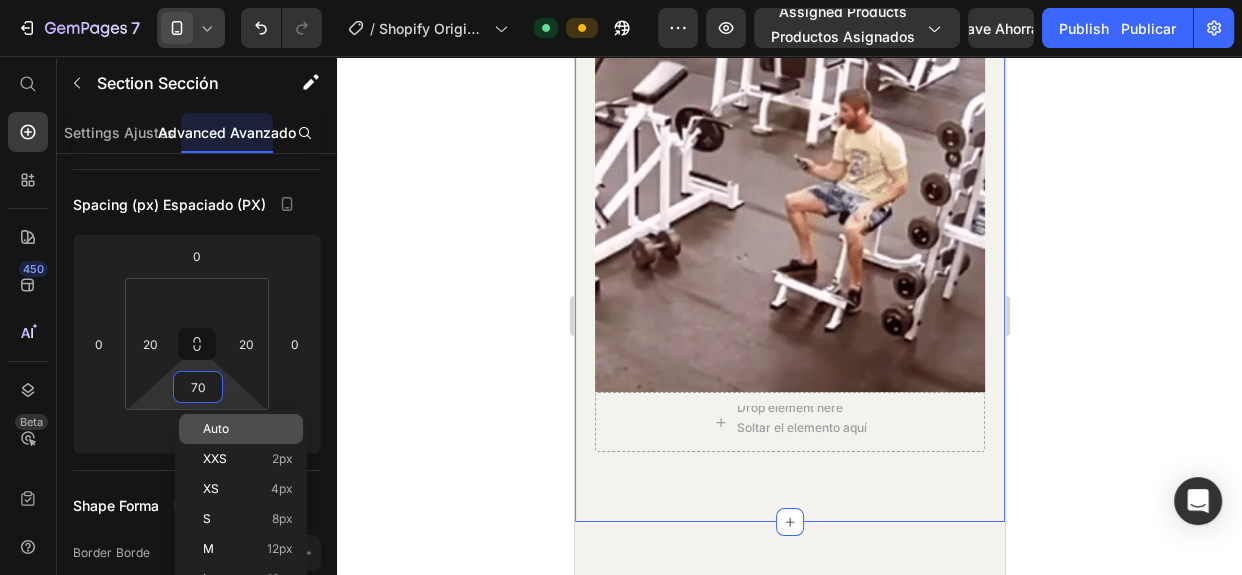 click on "Auto" 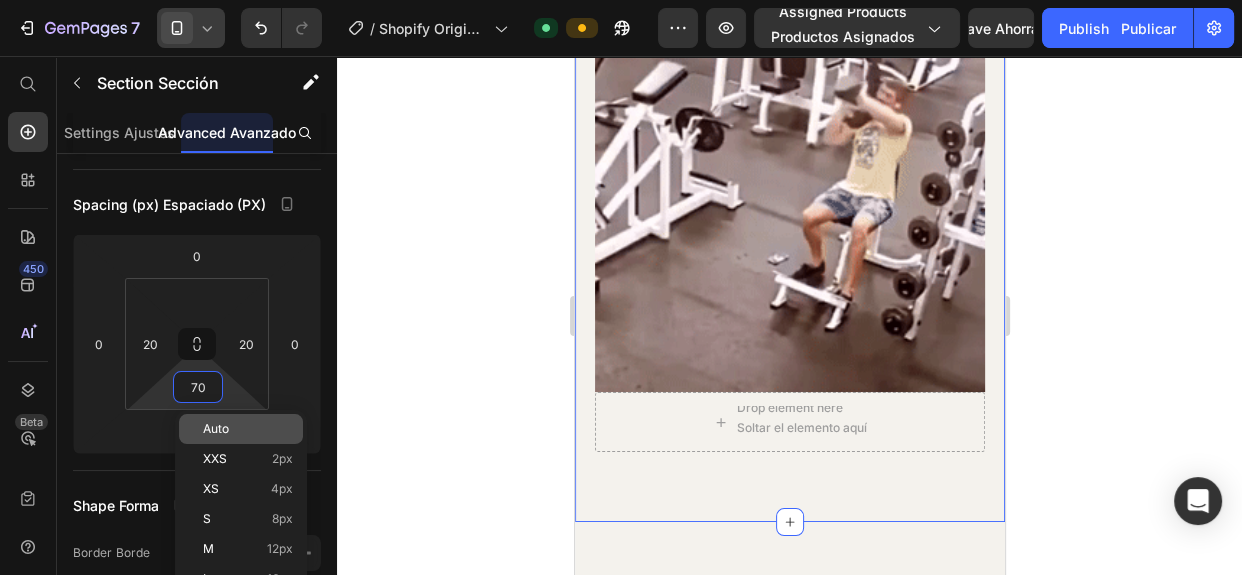 type 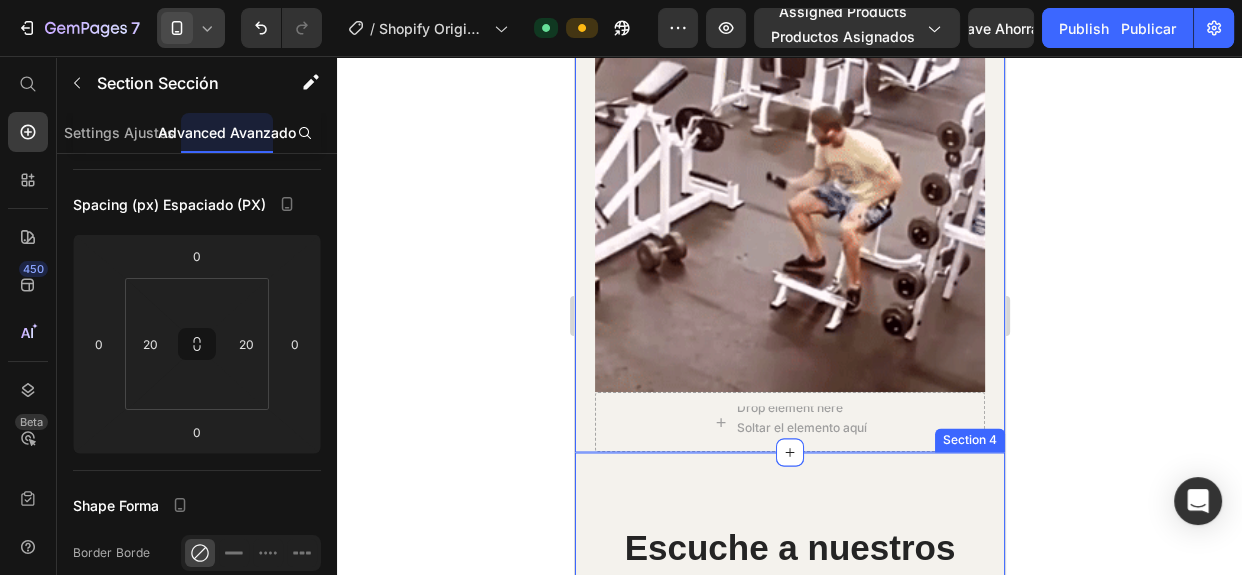 click 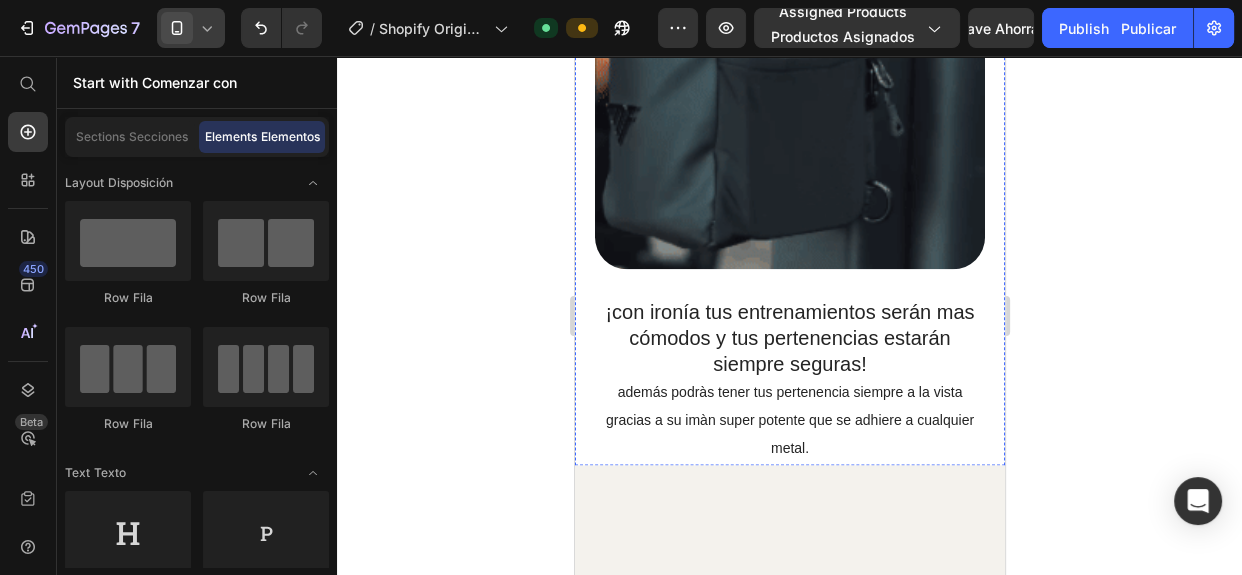 scroll, scrollTop: 0, scrollLeft: 0, axis: both 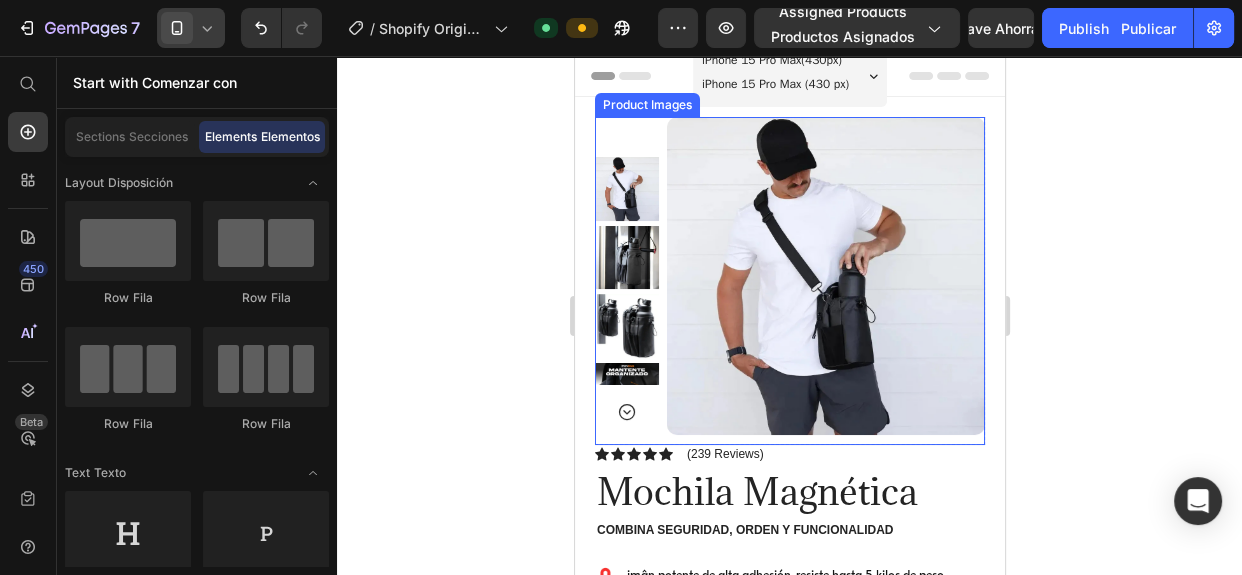 click 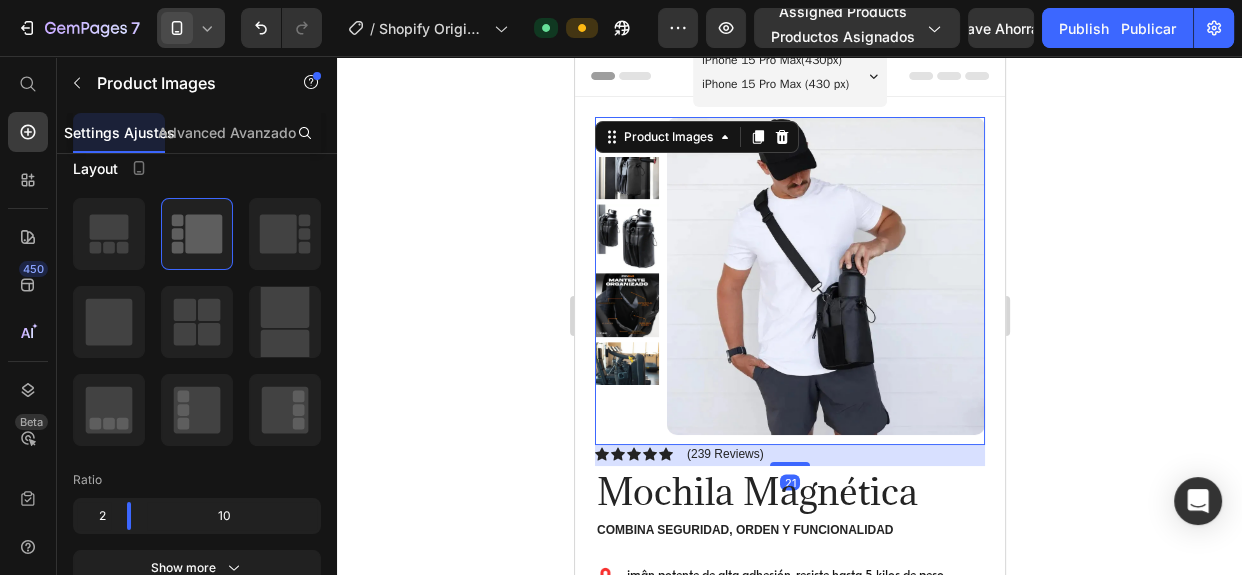 scroll, scrollTop: 0, scrollLeft: 0, axis: both 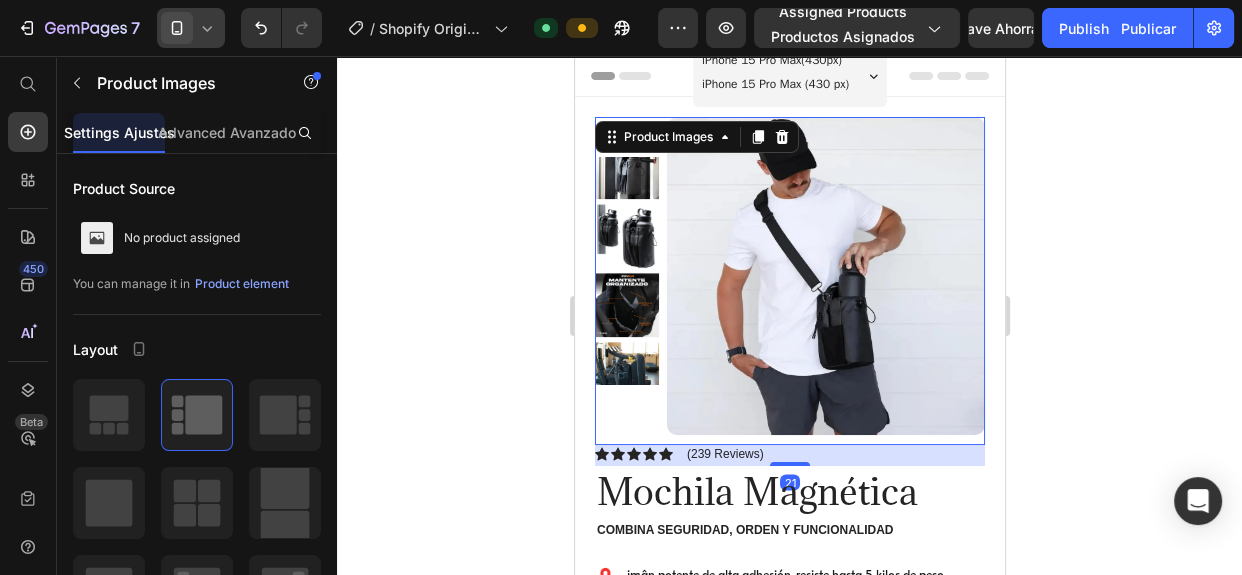 click at bounding box center [626, 270] 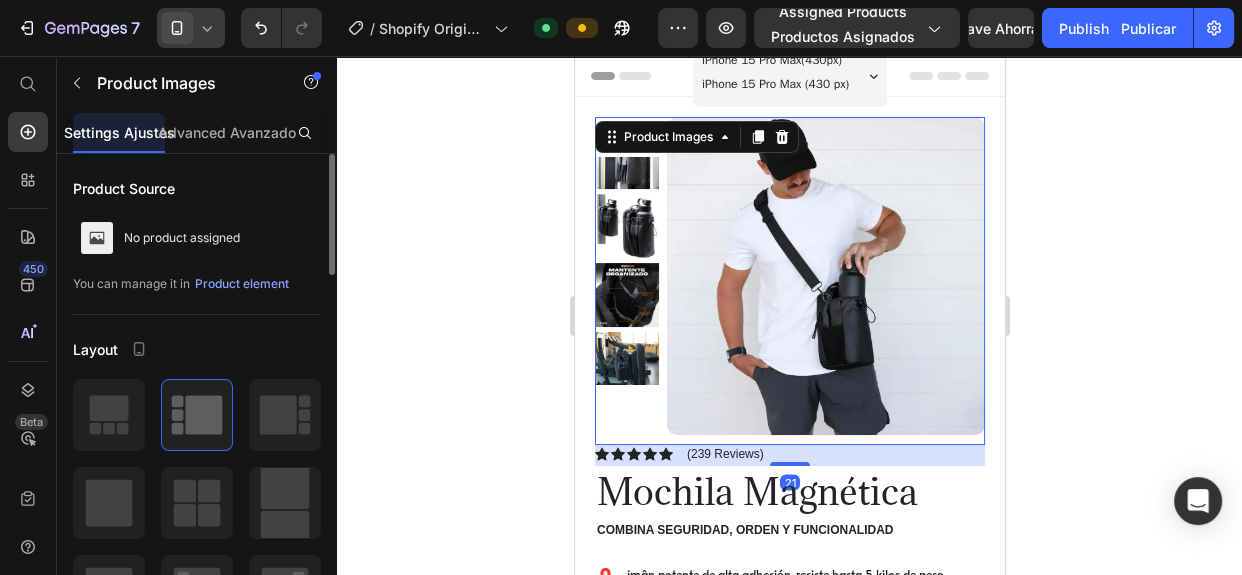 click at bounding box center (626, 270) 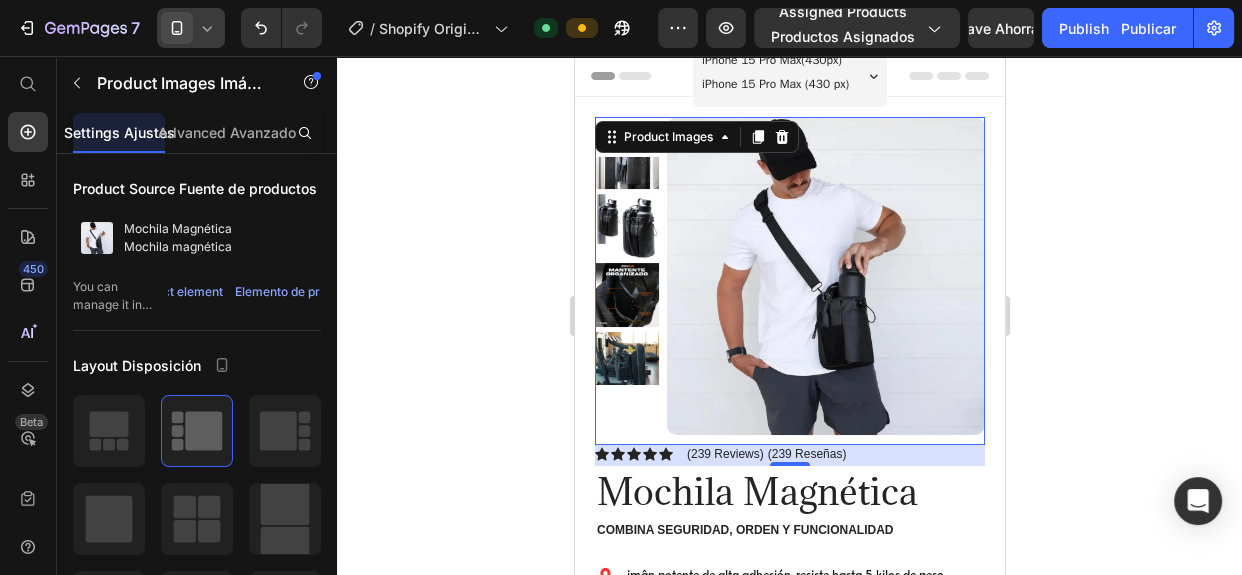 click at bounding box center [626, 364] 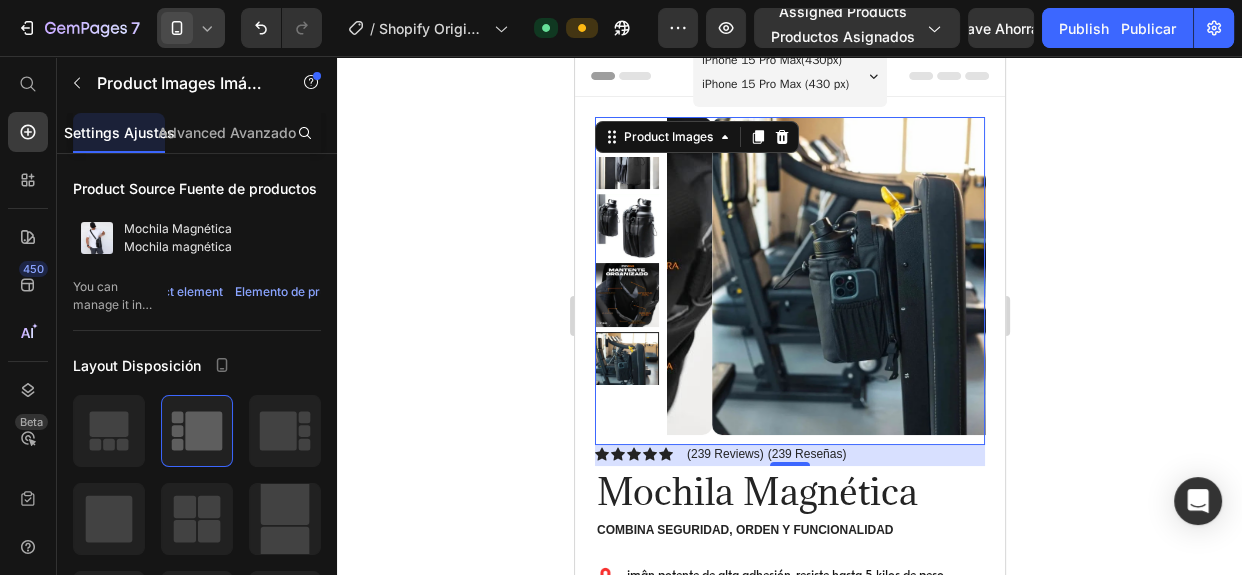 click at bounding box center (626, 295) 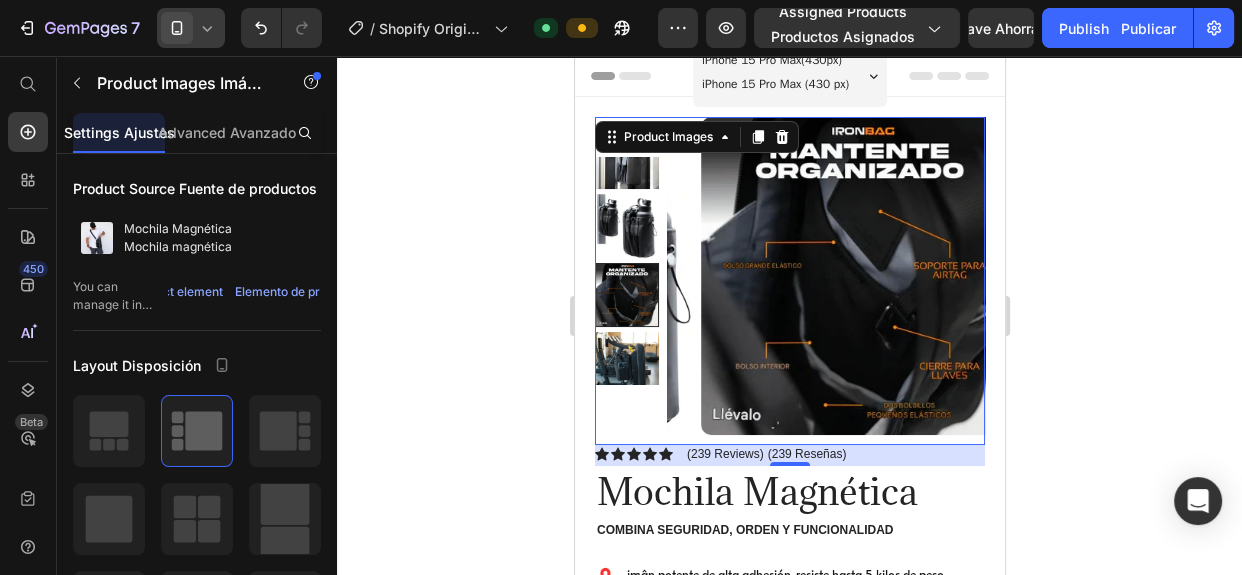click at bounding box center (626, 226) 